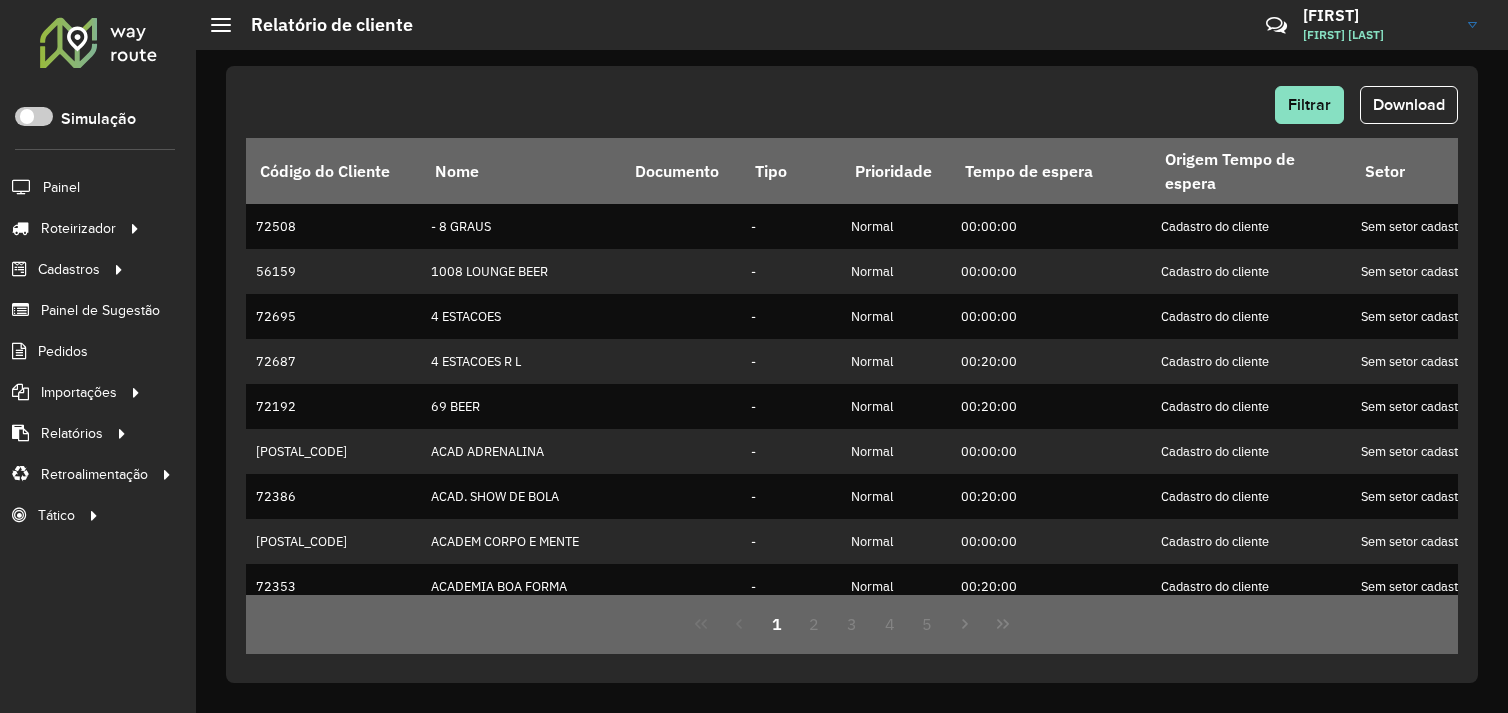 scroll, scrollTop: 0, scrollLeft: 0, axis: both 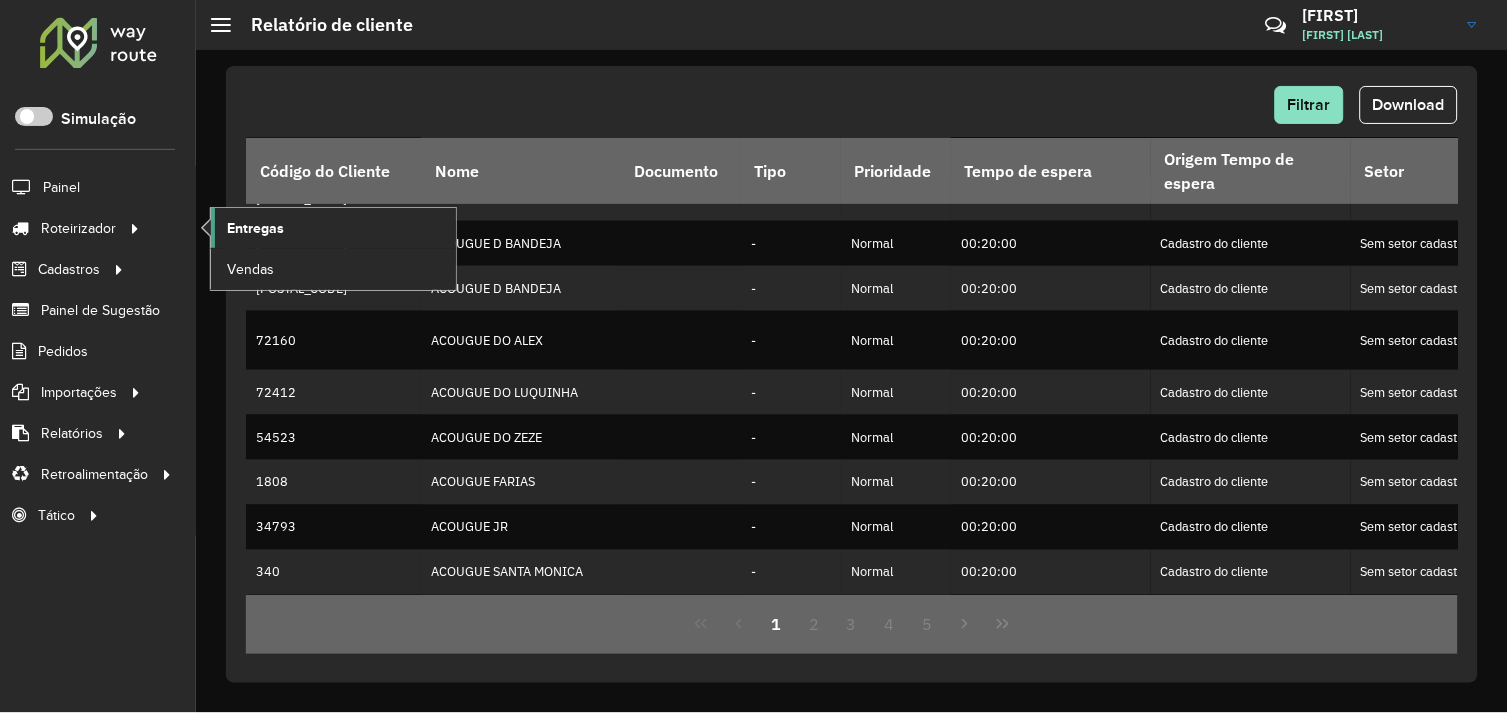 click on "Entregas" 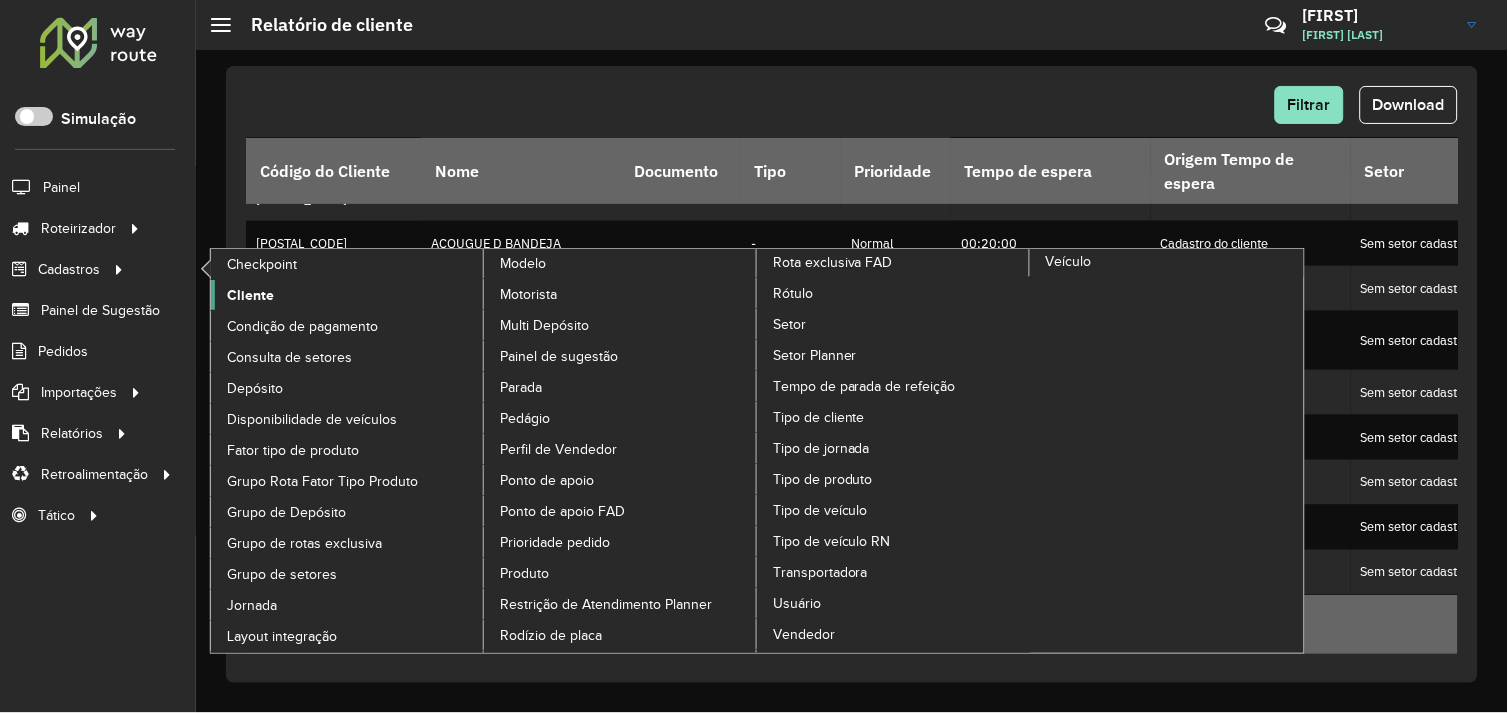 click on "Cliente" 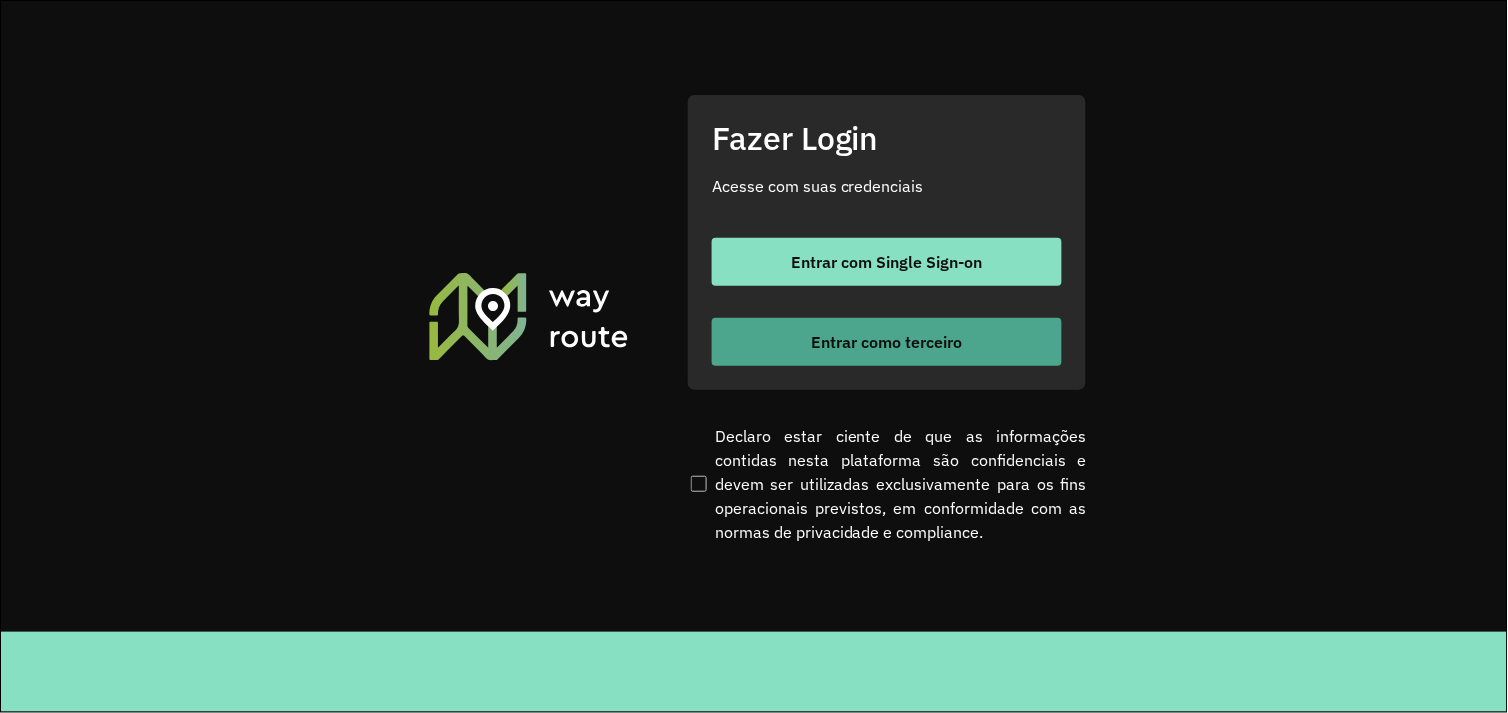 click on "Entrar como terceiro" at bounding box center (887, 342) 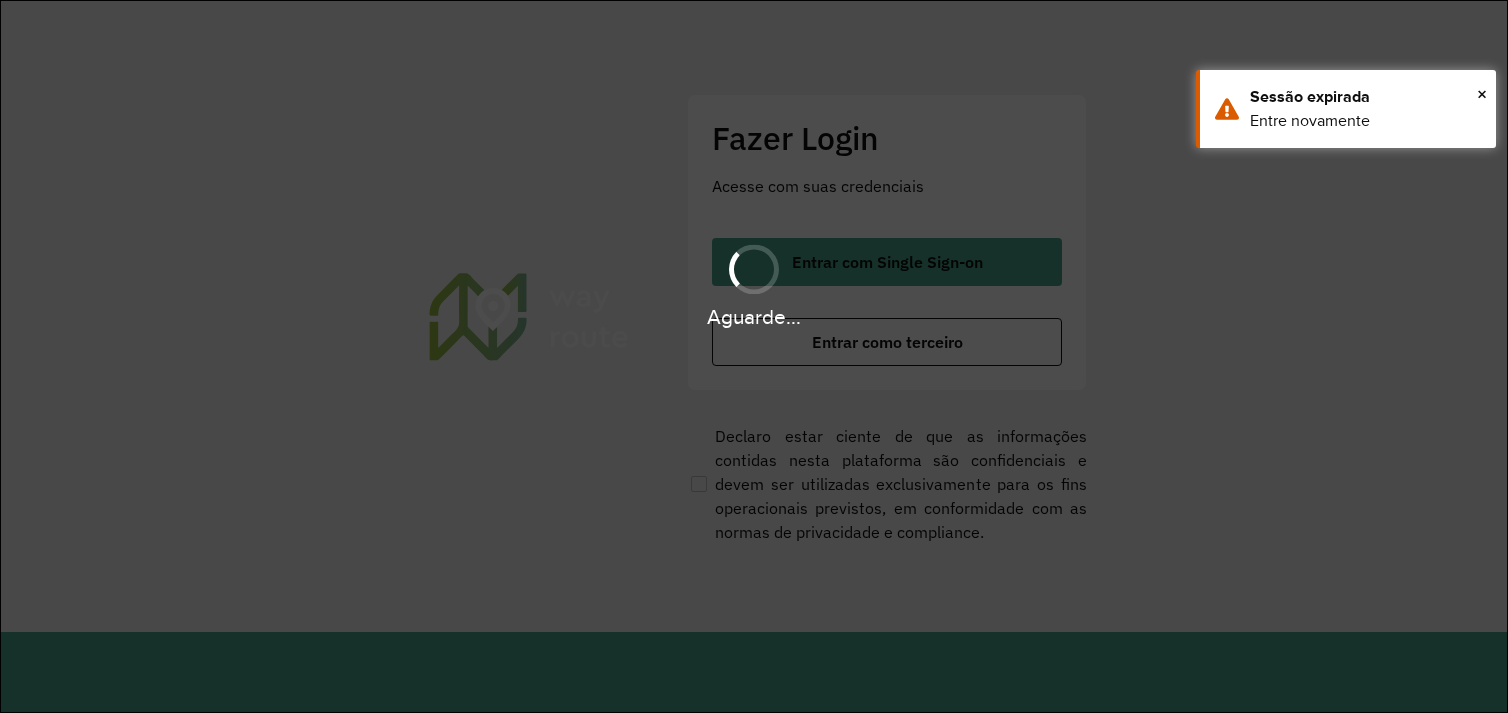 scroll, scrollTop: 0, scrollLeft: 0, axis: both 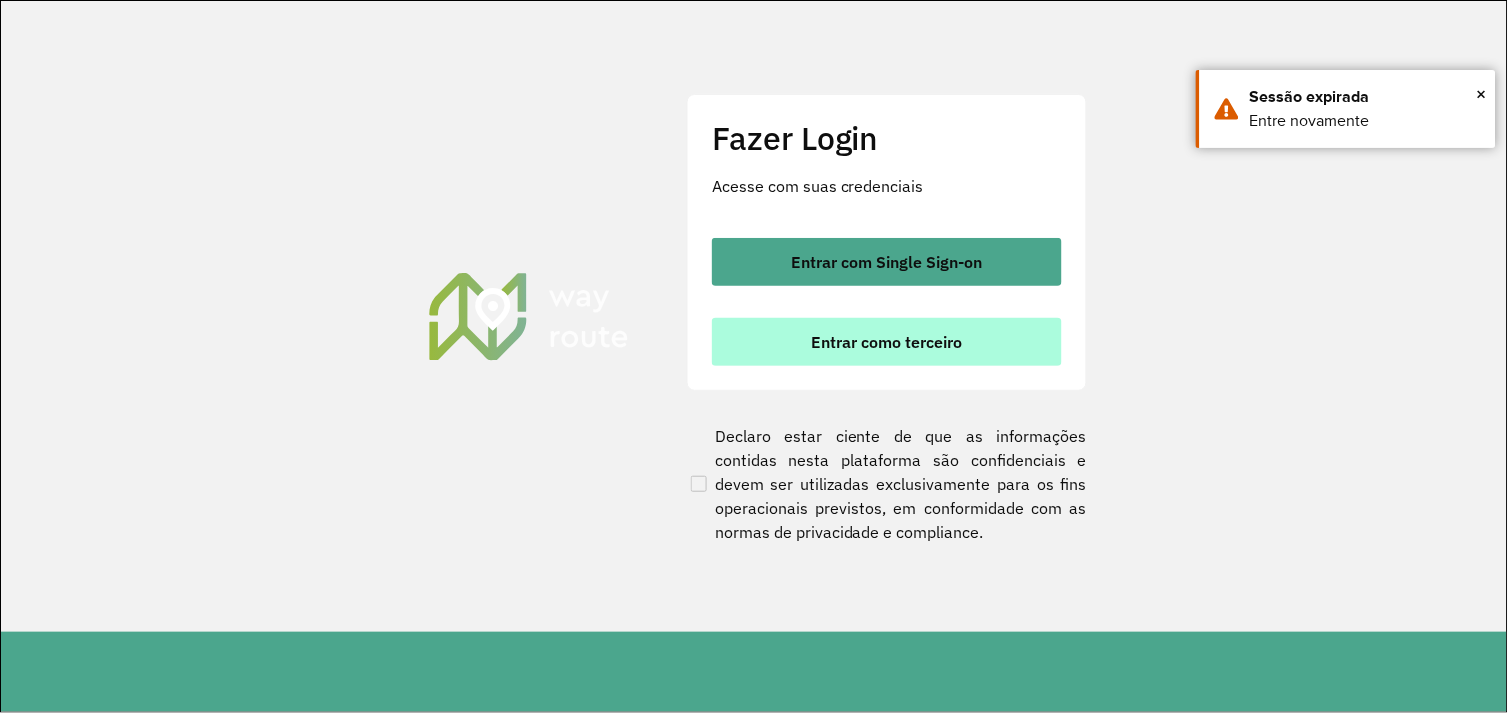 click on "Entrar como terceiro" at bounding box center (887, 342) 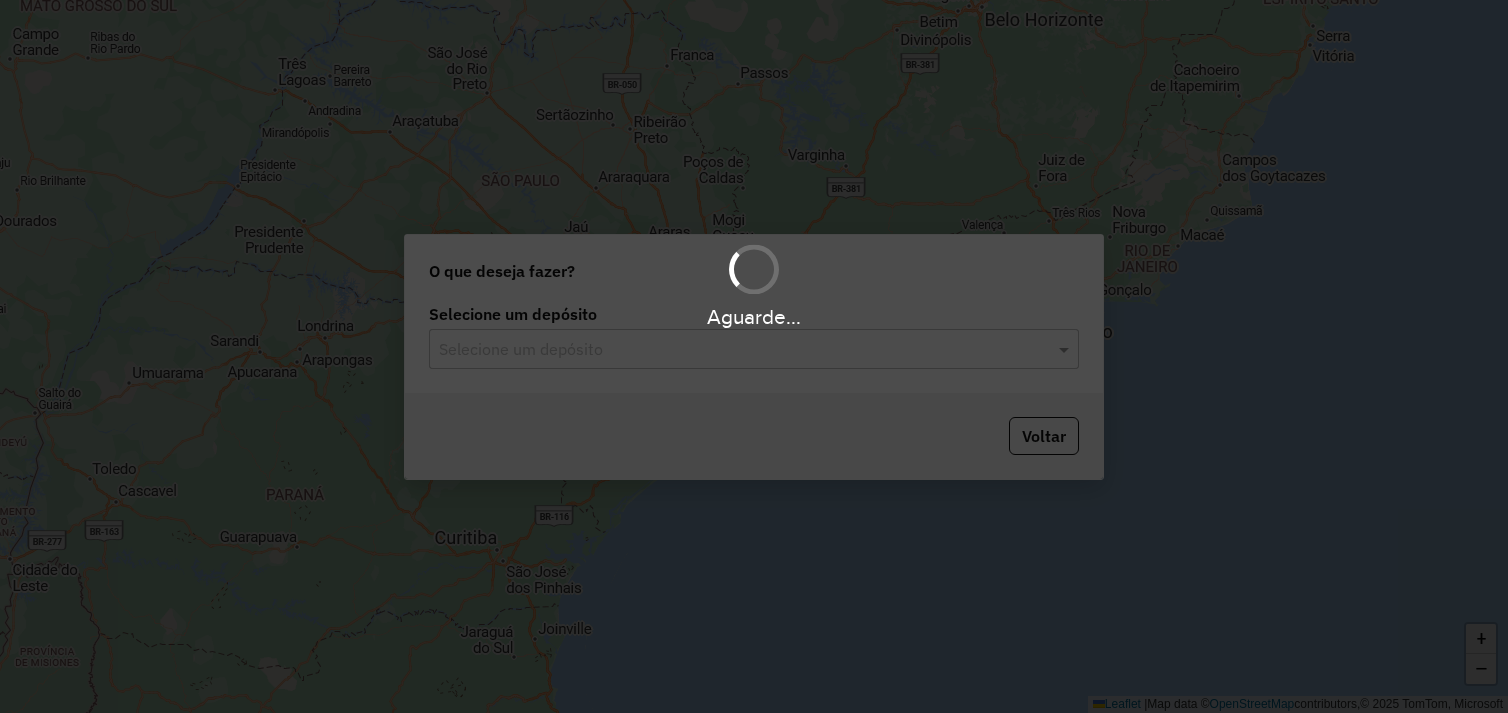 scroll, scrollTop: 0, scrollLeft: 0, axis: both 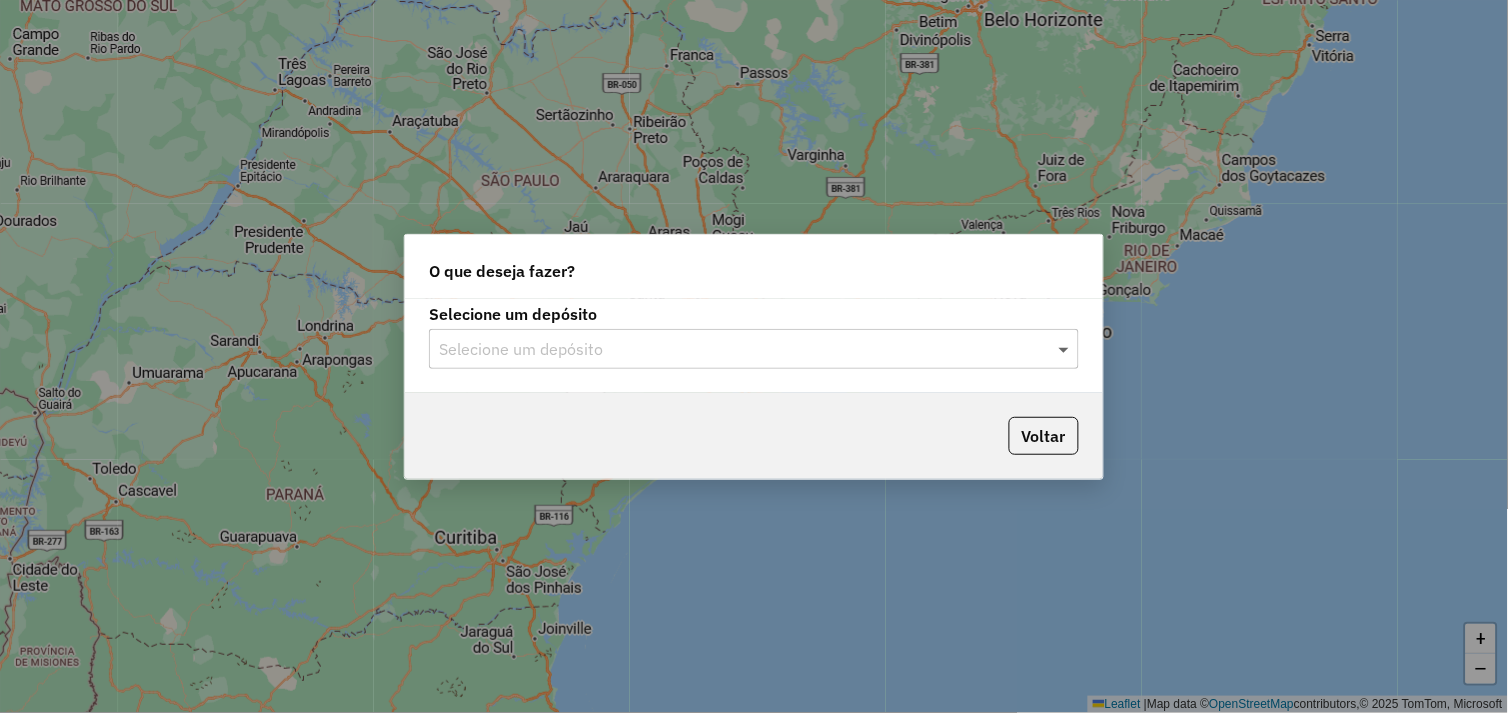 click 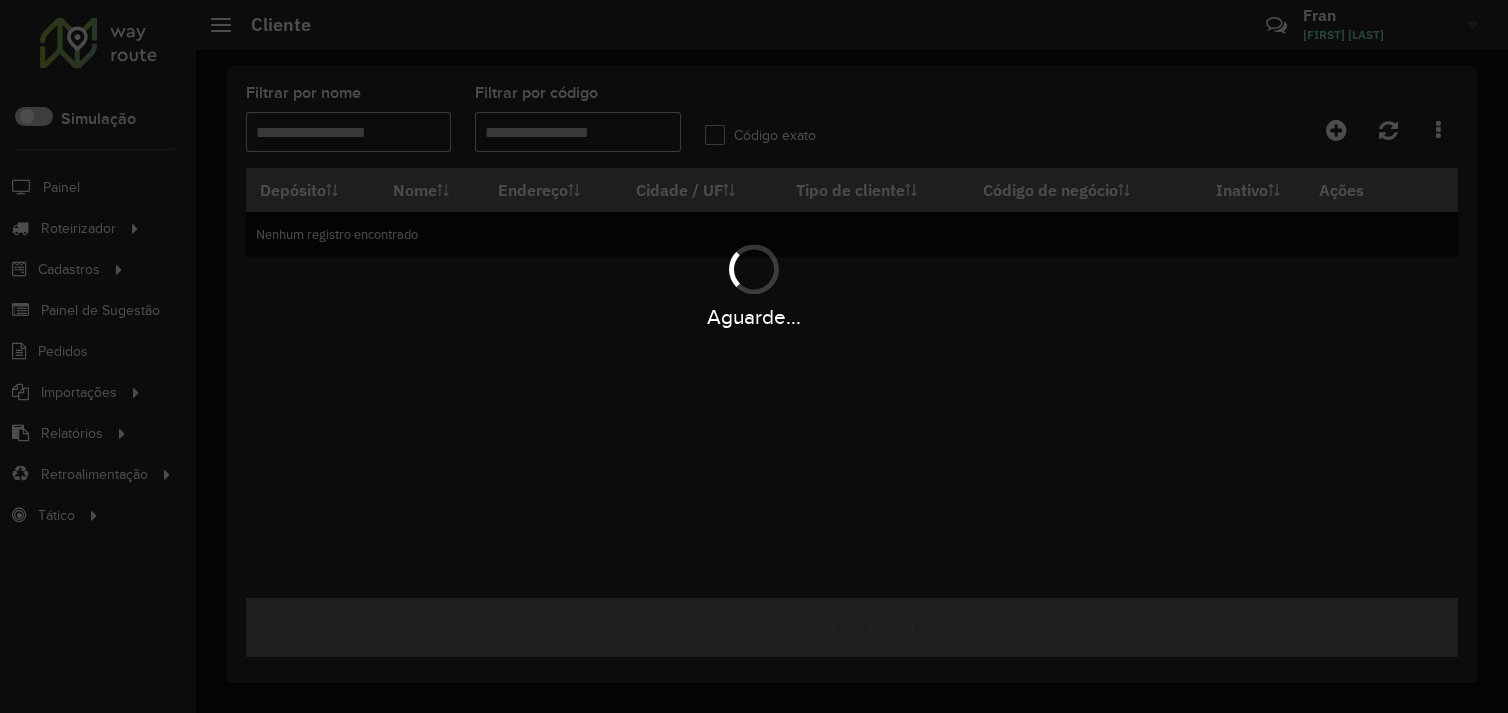 scroll, scrollTop: 0, scrollLeft: 0, axis: both 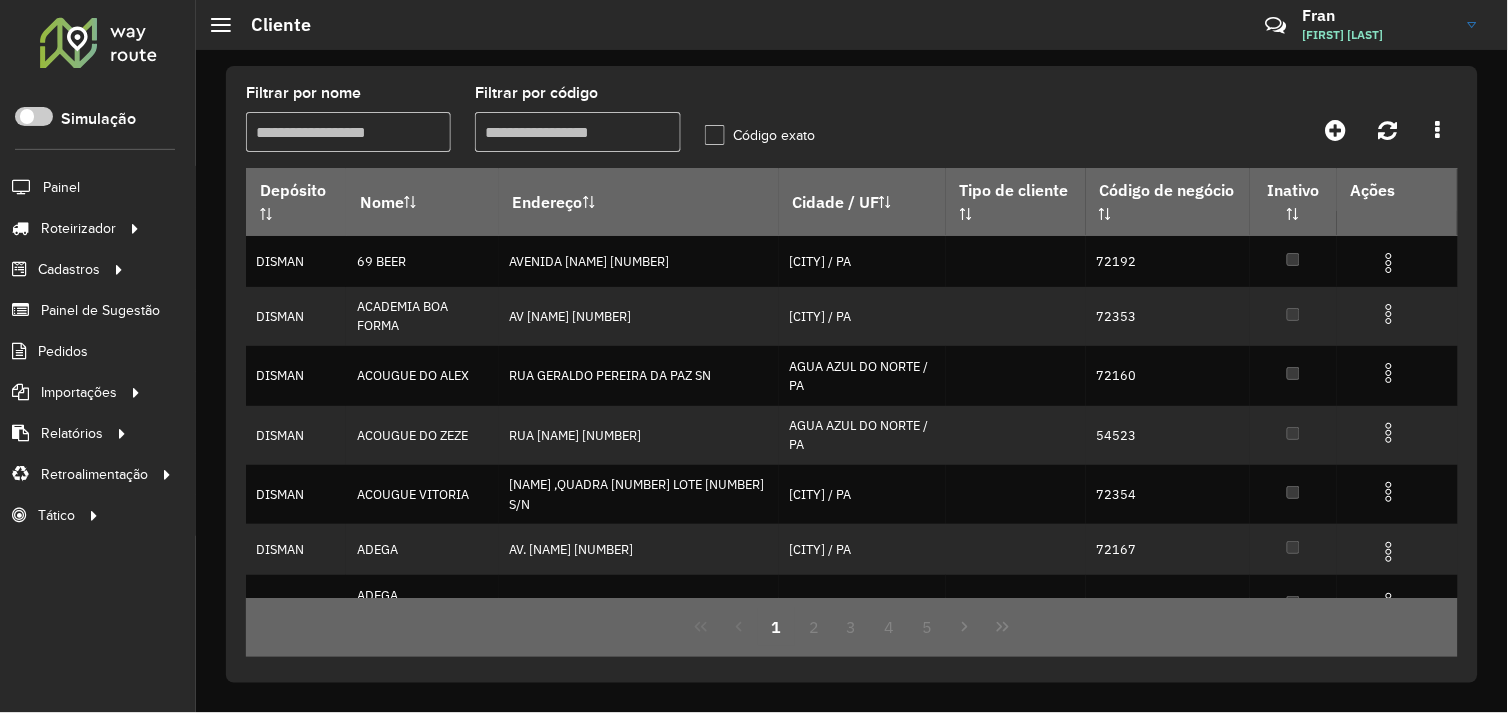click on "Filtrar por código" at bounding box center (577, 132) 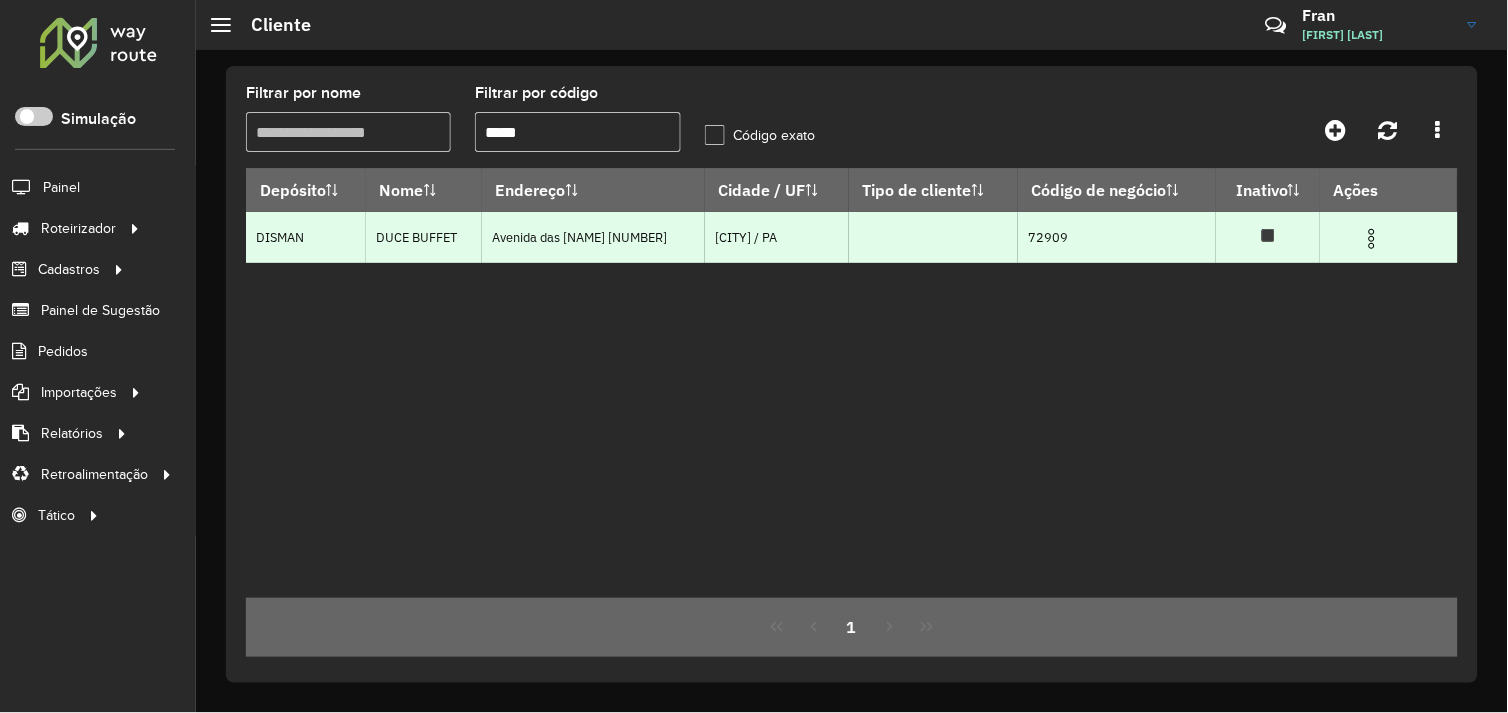 type on "*****" 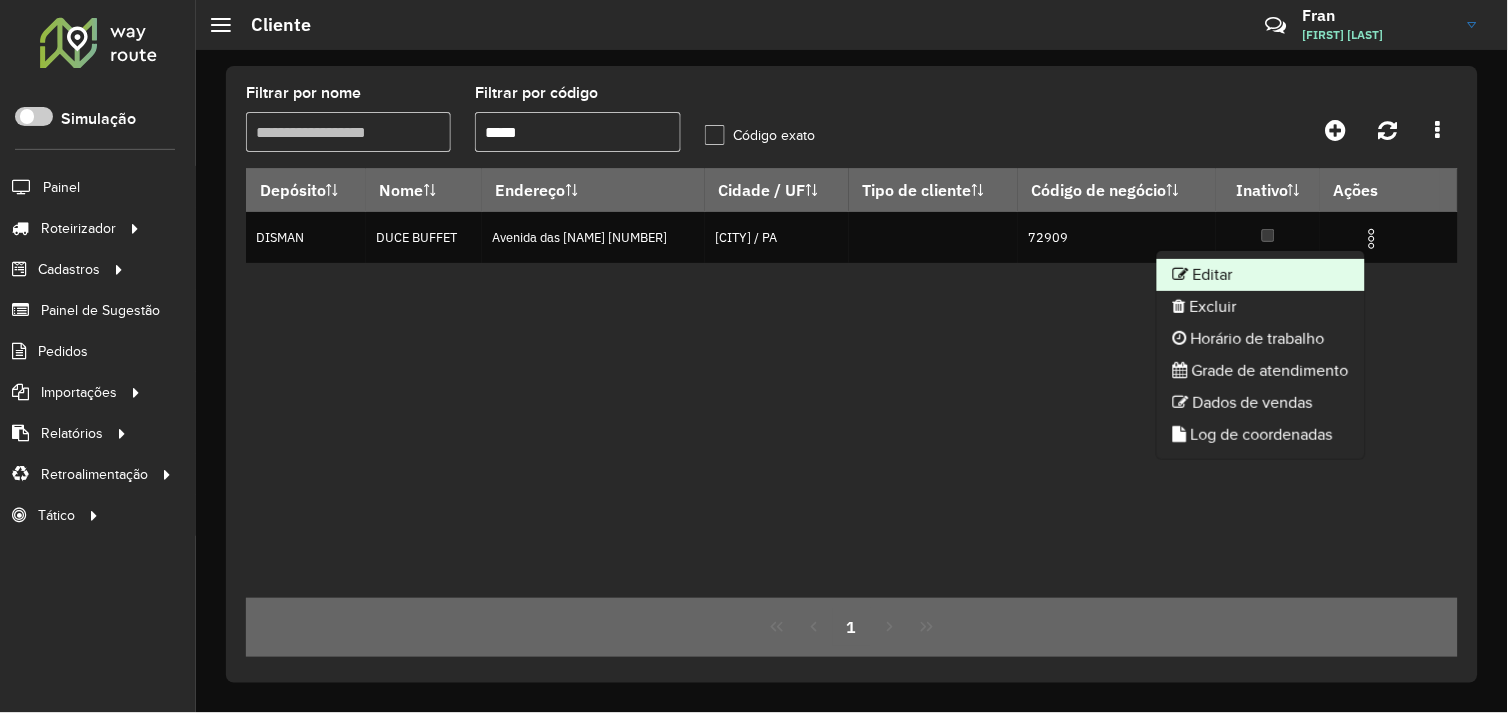 click on "Editar" 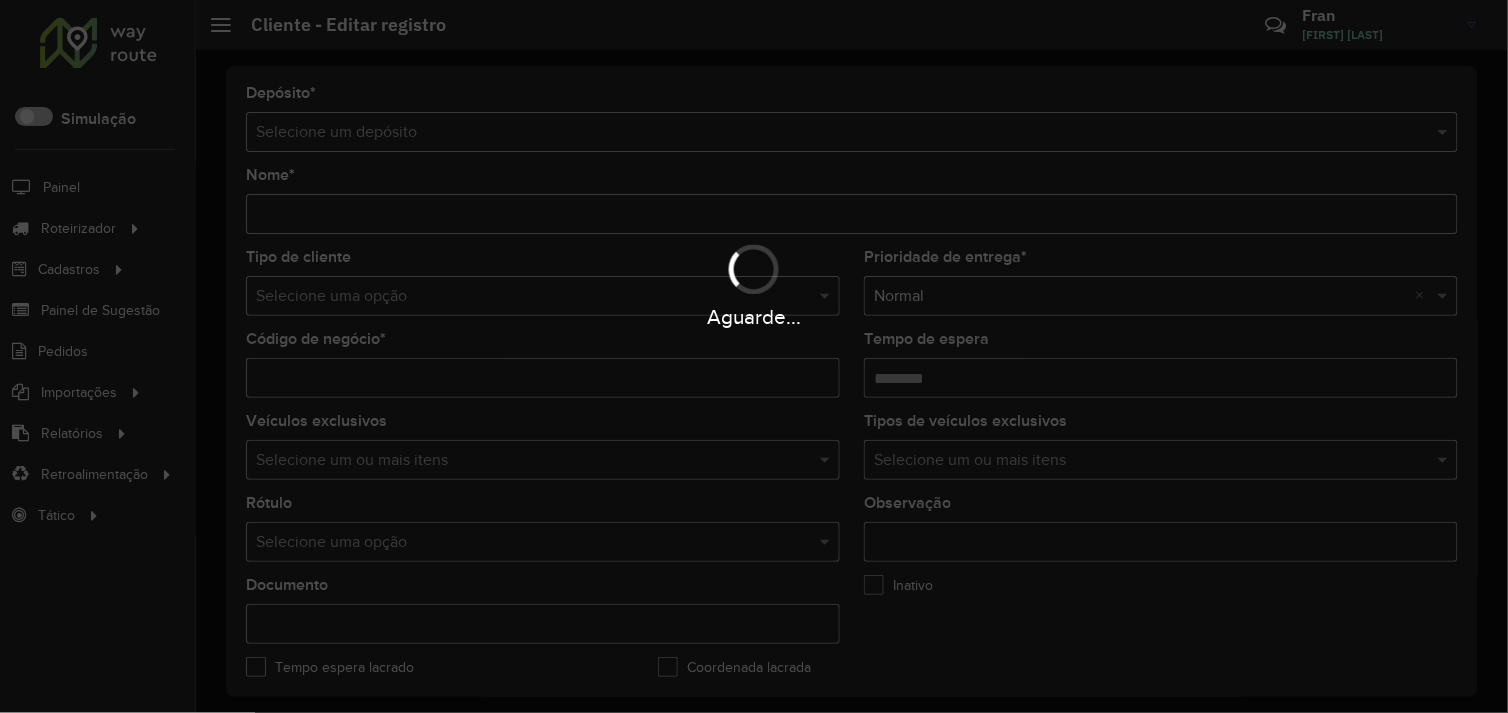 type on "**********" 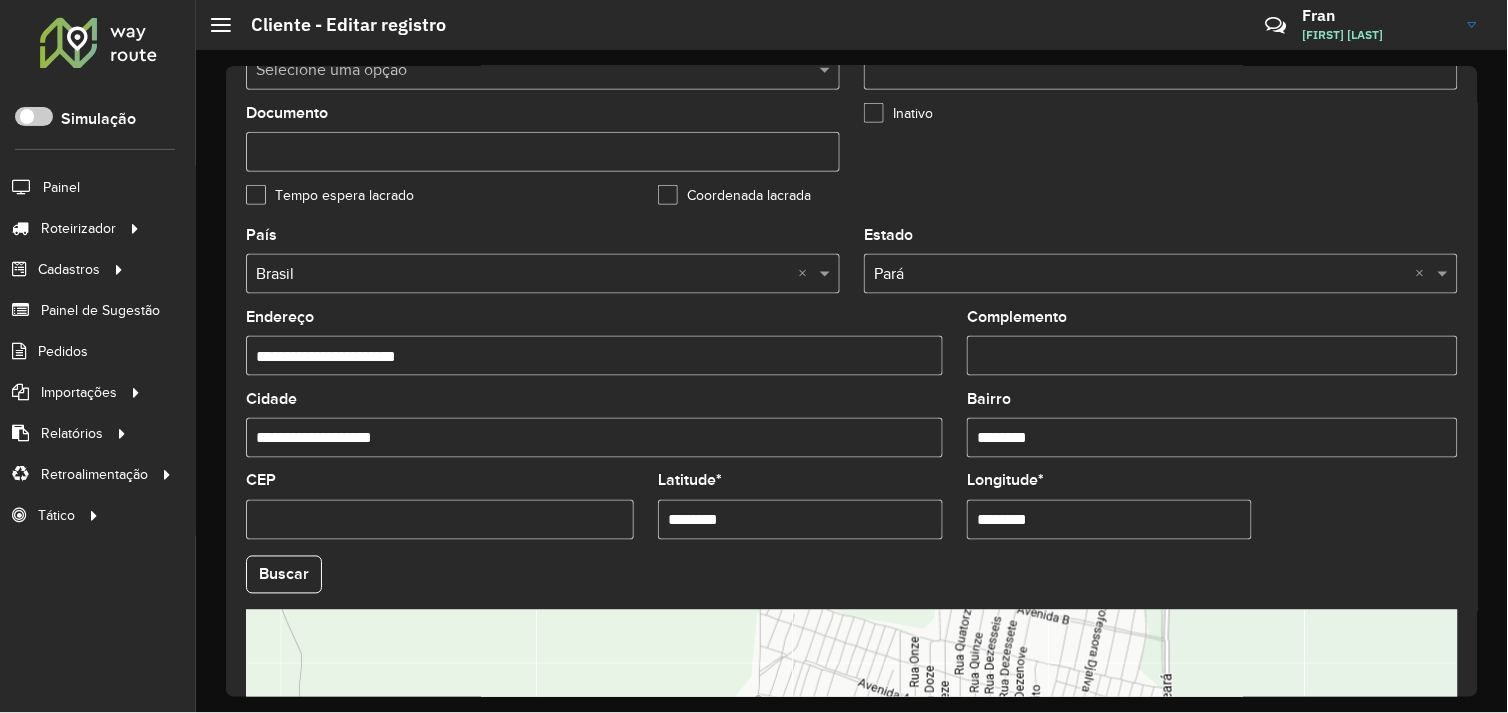 scroll, scrollTop: 555, scrollLeft: 0, axis: vertical 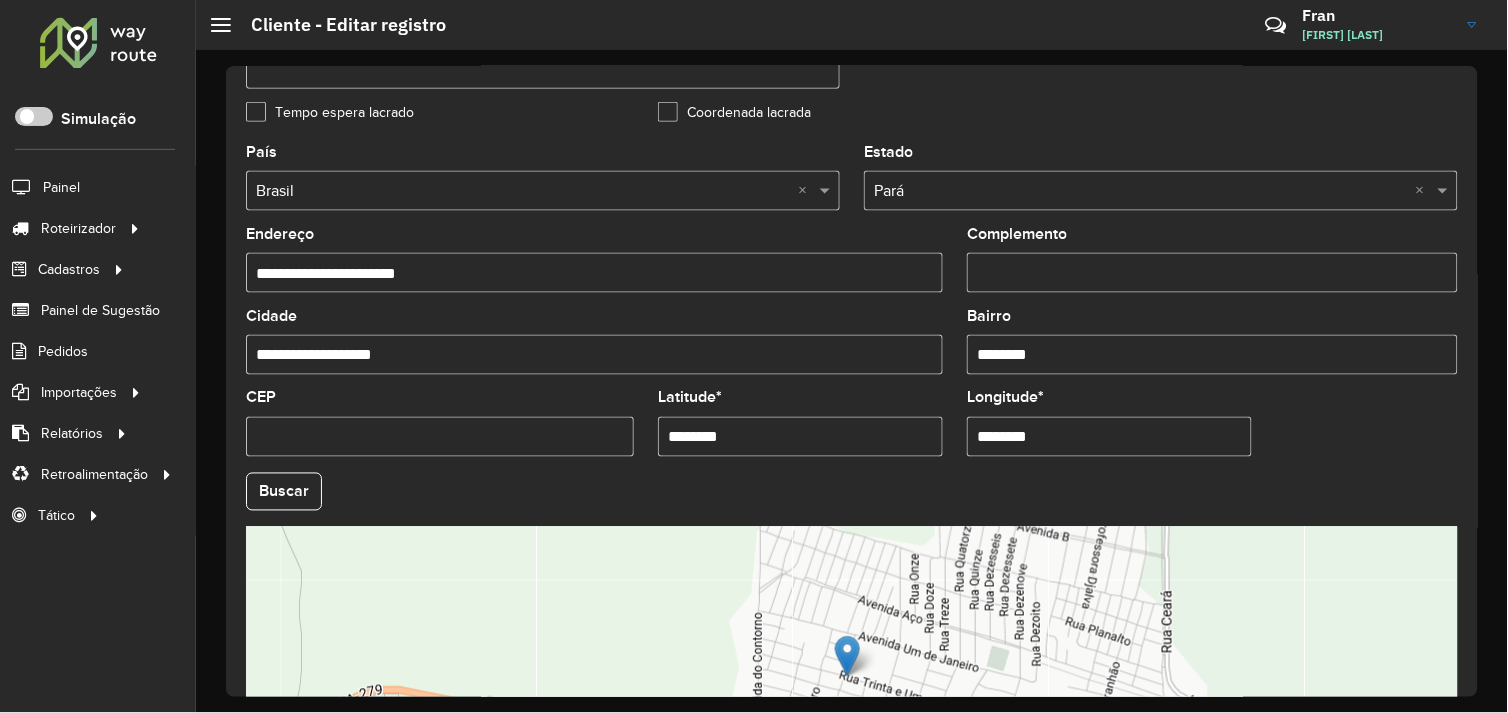 click on "********" at bounding box center (800, 437) 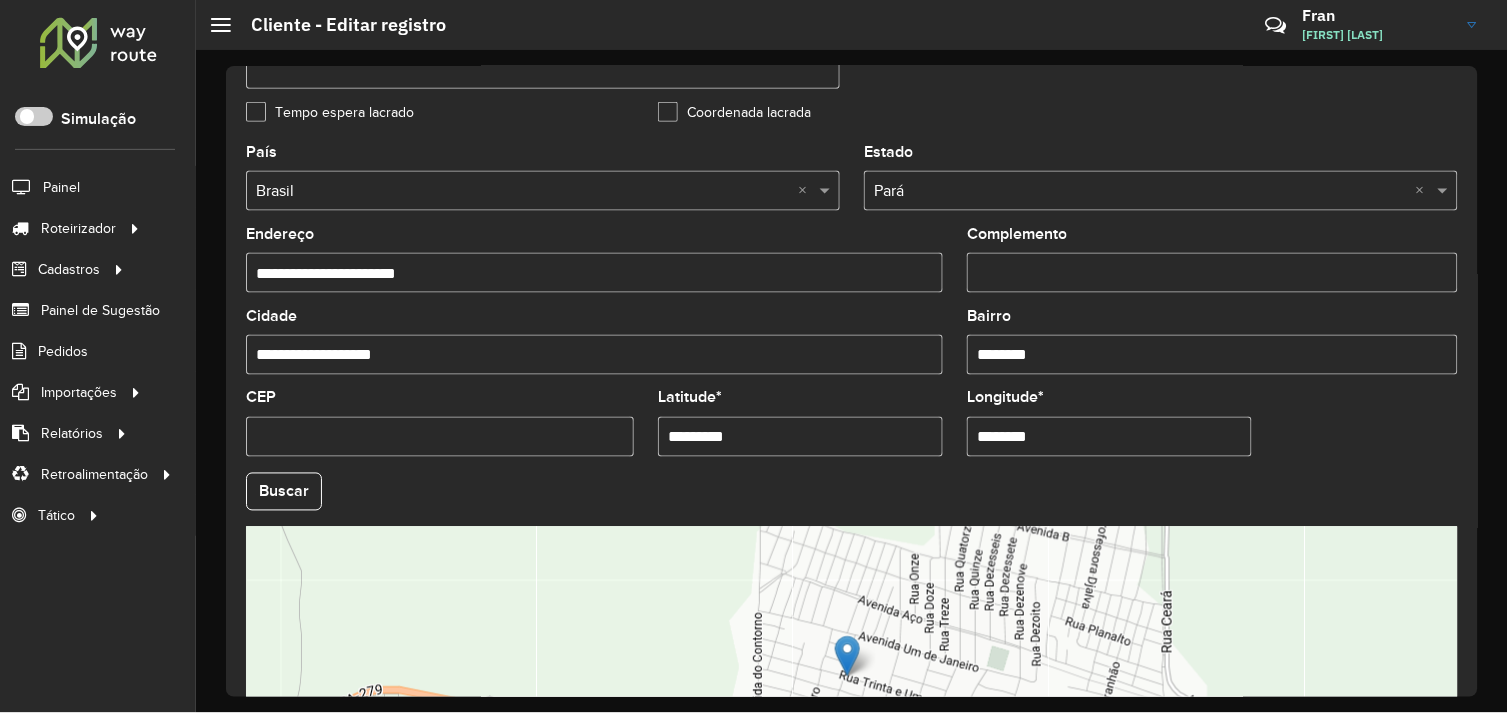 type on "*********" 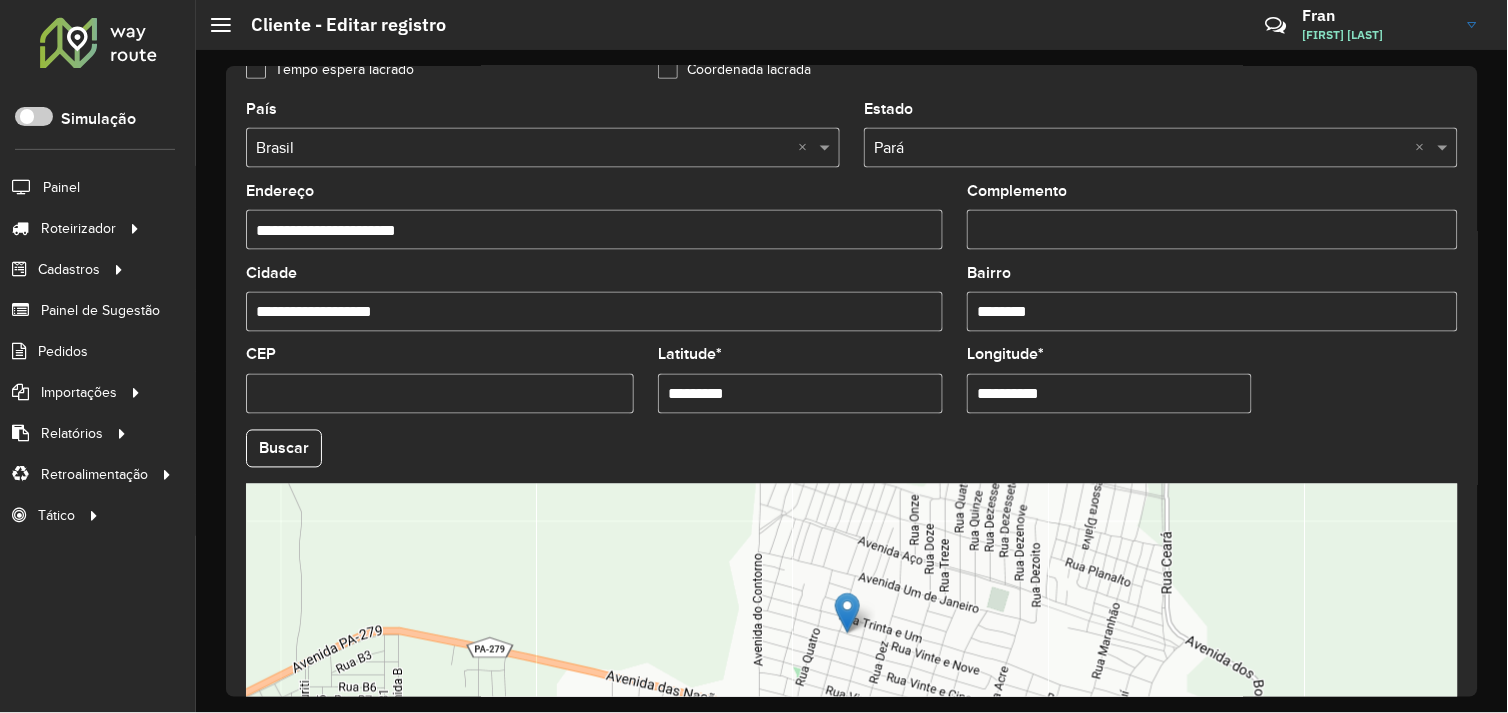 scroll, scrollTop: 666, scrollLeft: 0, axis: vertical 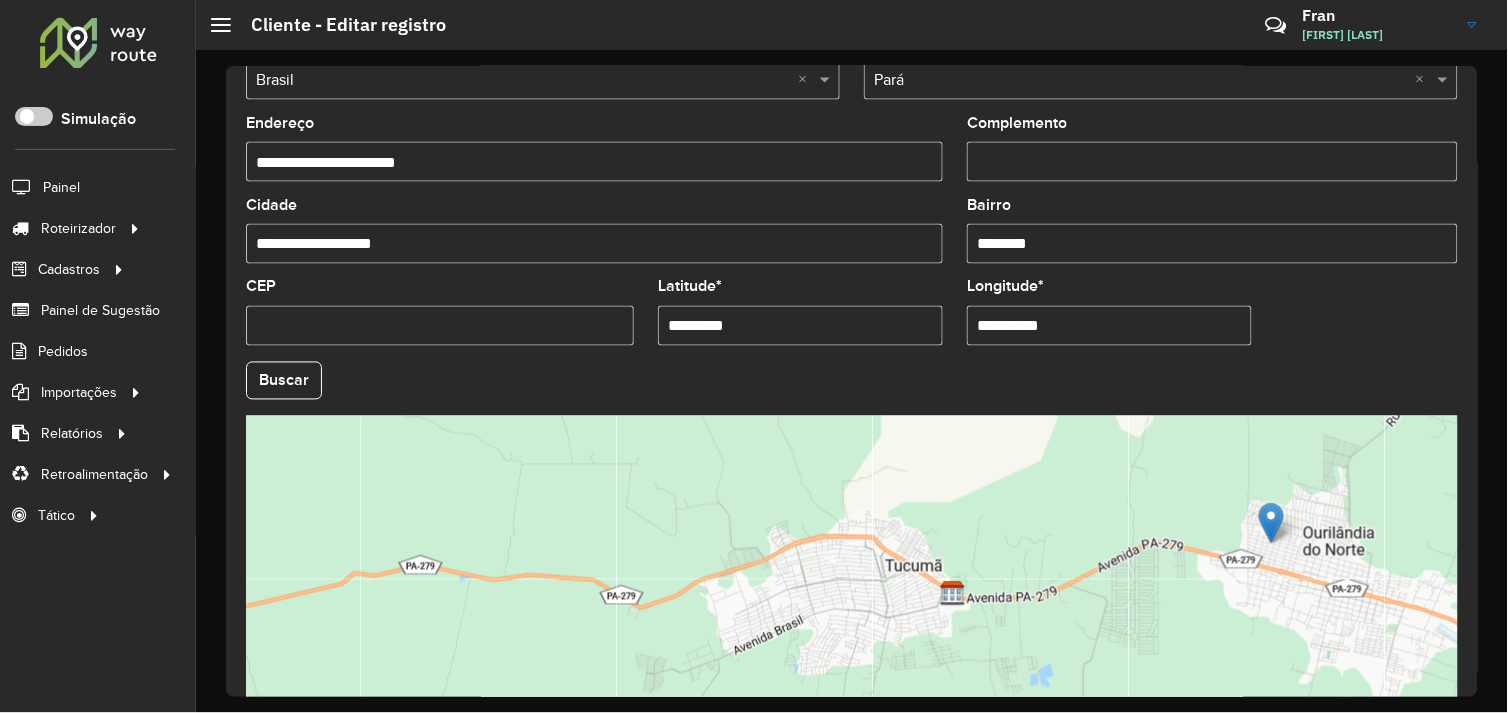 type on "**********" 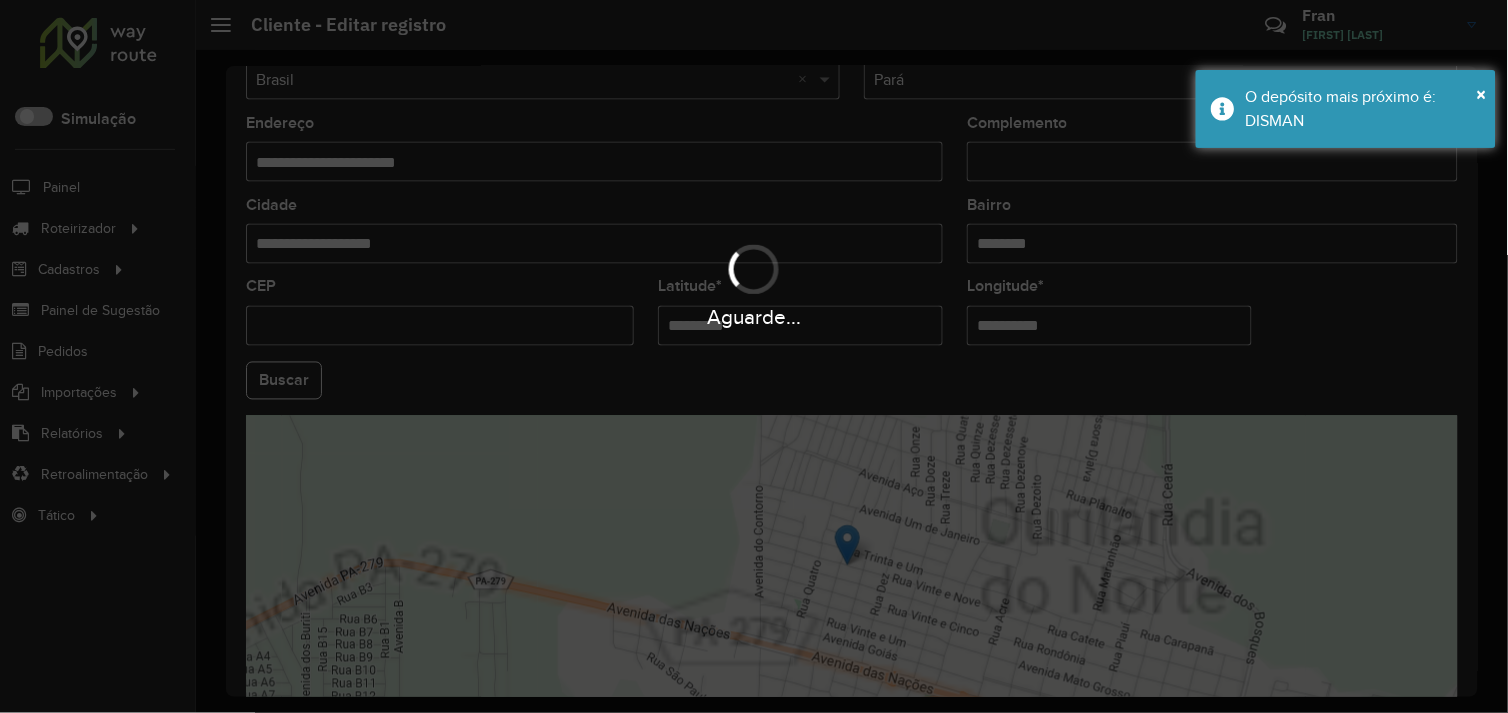 drag, startPoint x: 1471, startPoint y: 611, endPoint x: 1481, endPoint y: 641, distance: 31.622776 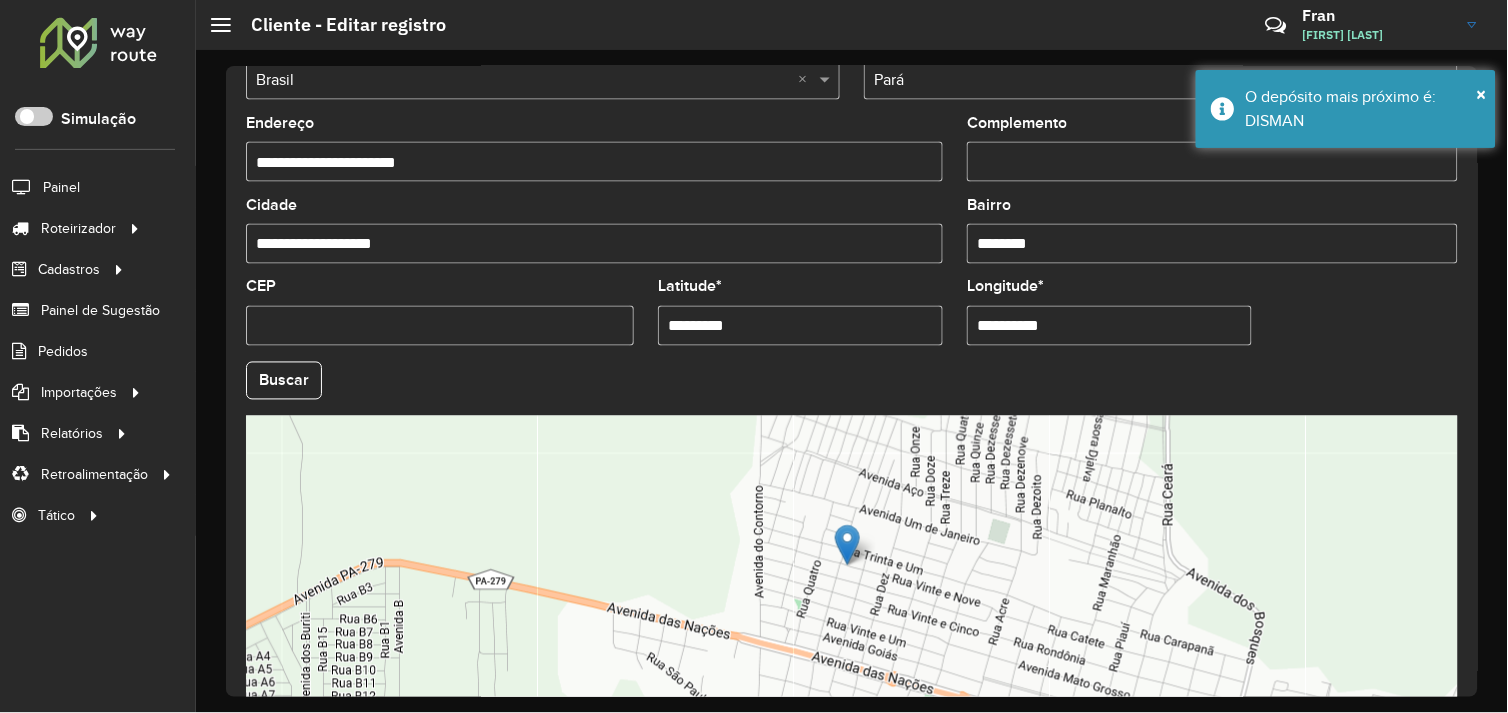 scroll, scrollTop: 778, scrollLeft: 0, axis: vertical 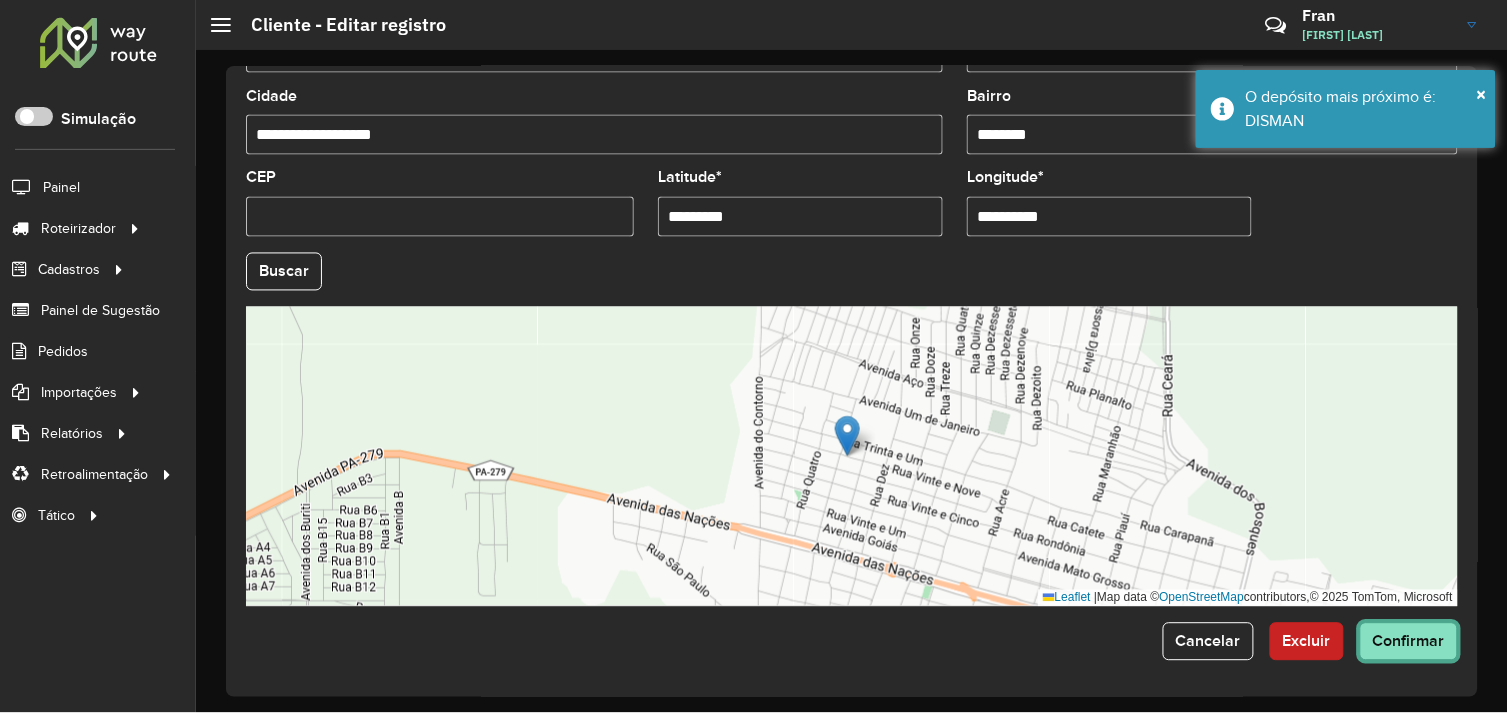 click on "Confirmar" 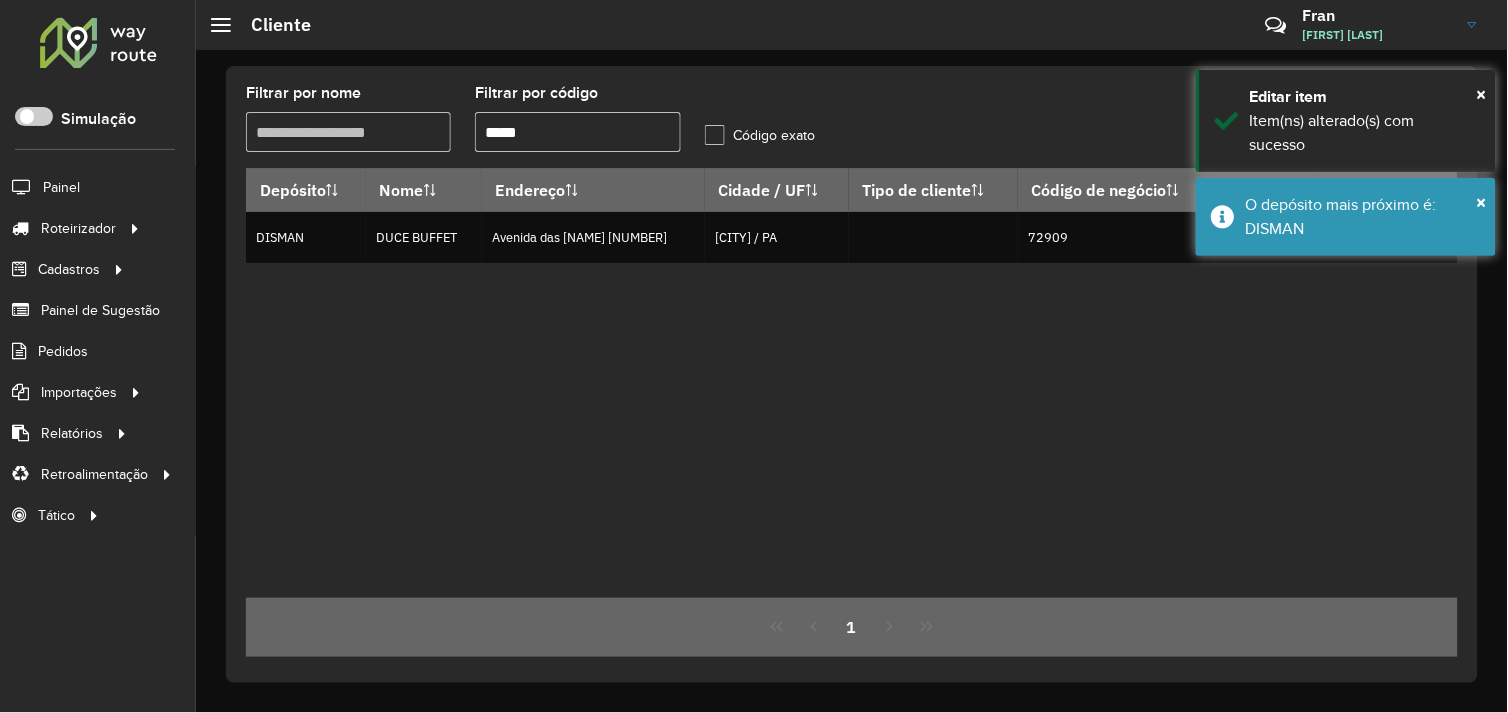 drag, startPoint x: 552, startPoint y: 135, endPoint x: 478, endPoint y: 134, distance: 74.00676 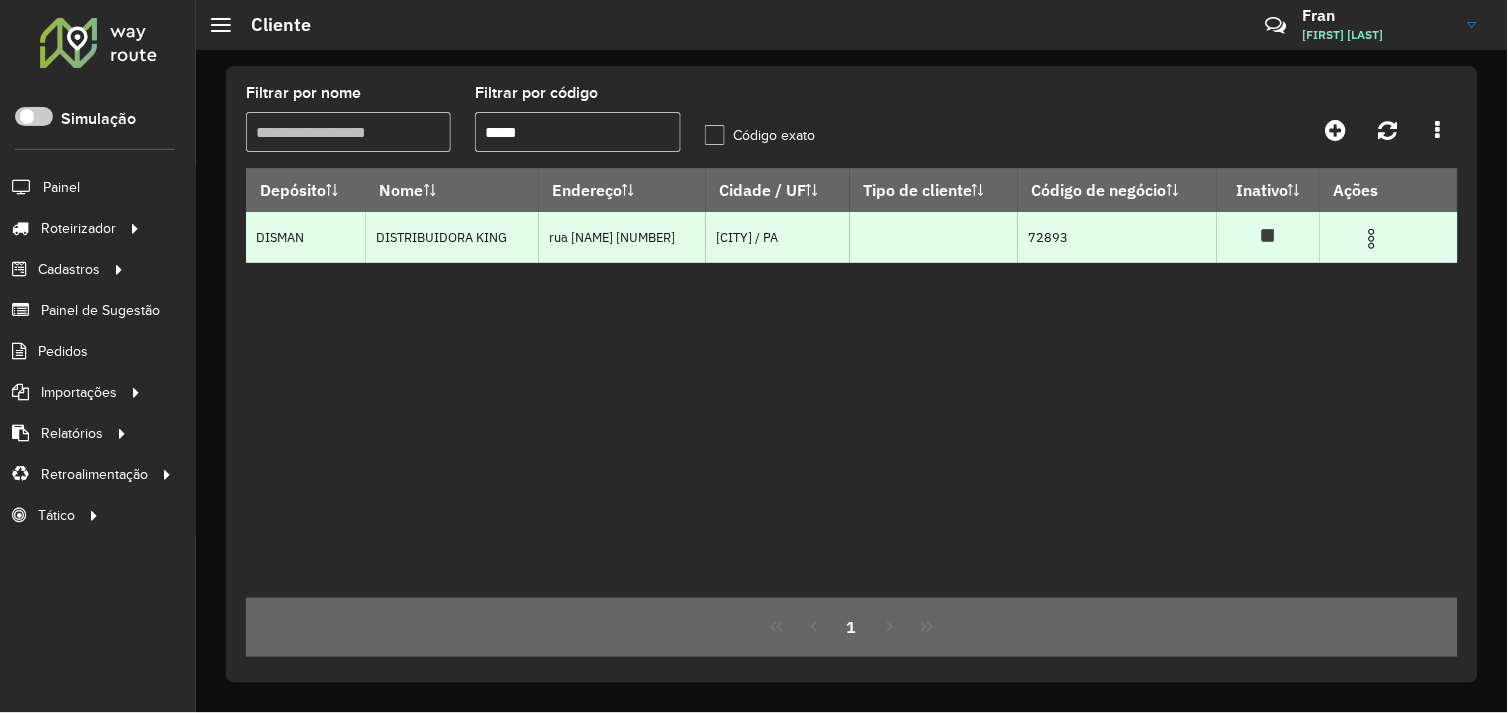 type on "*****" 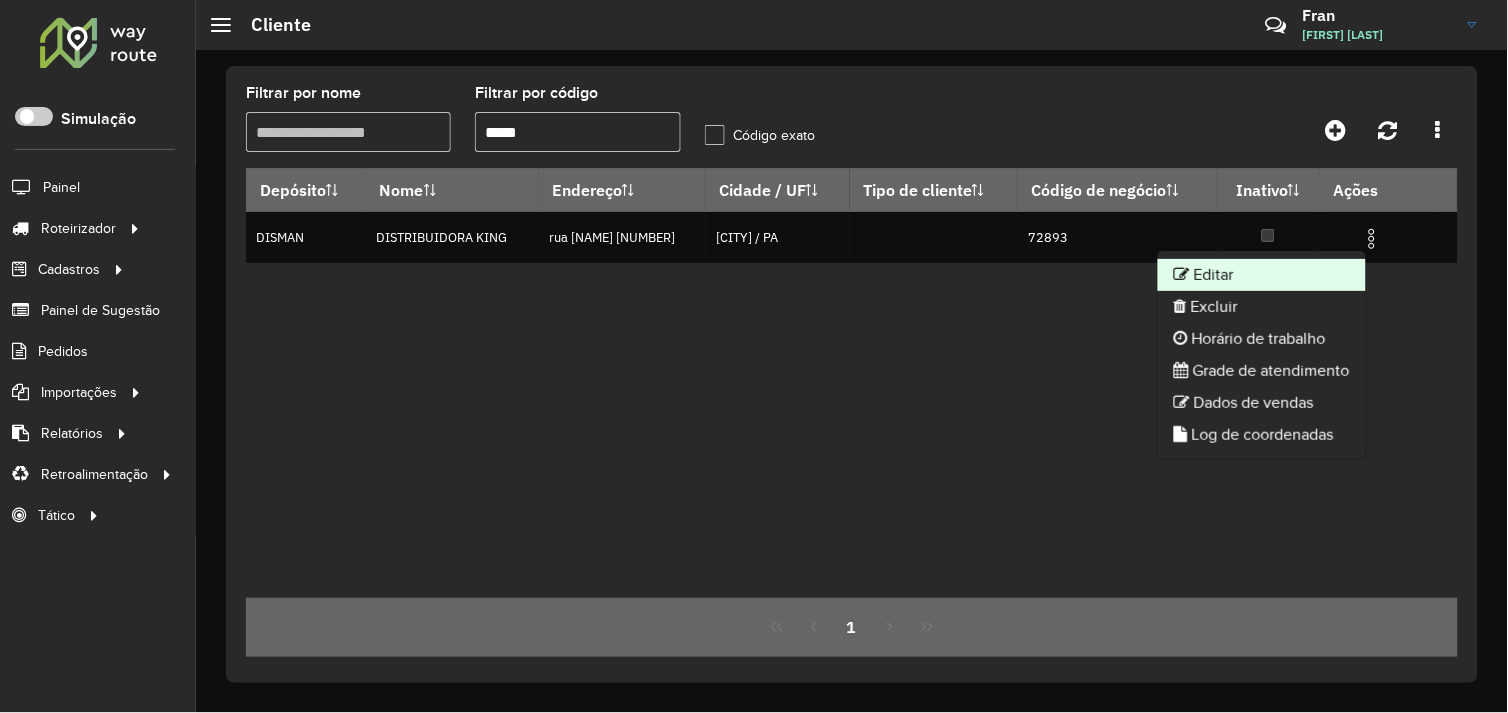 click on "Editar" 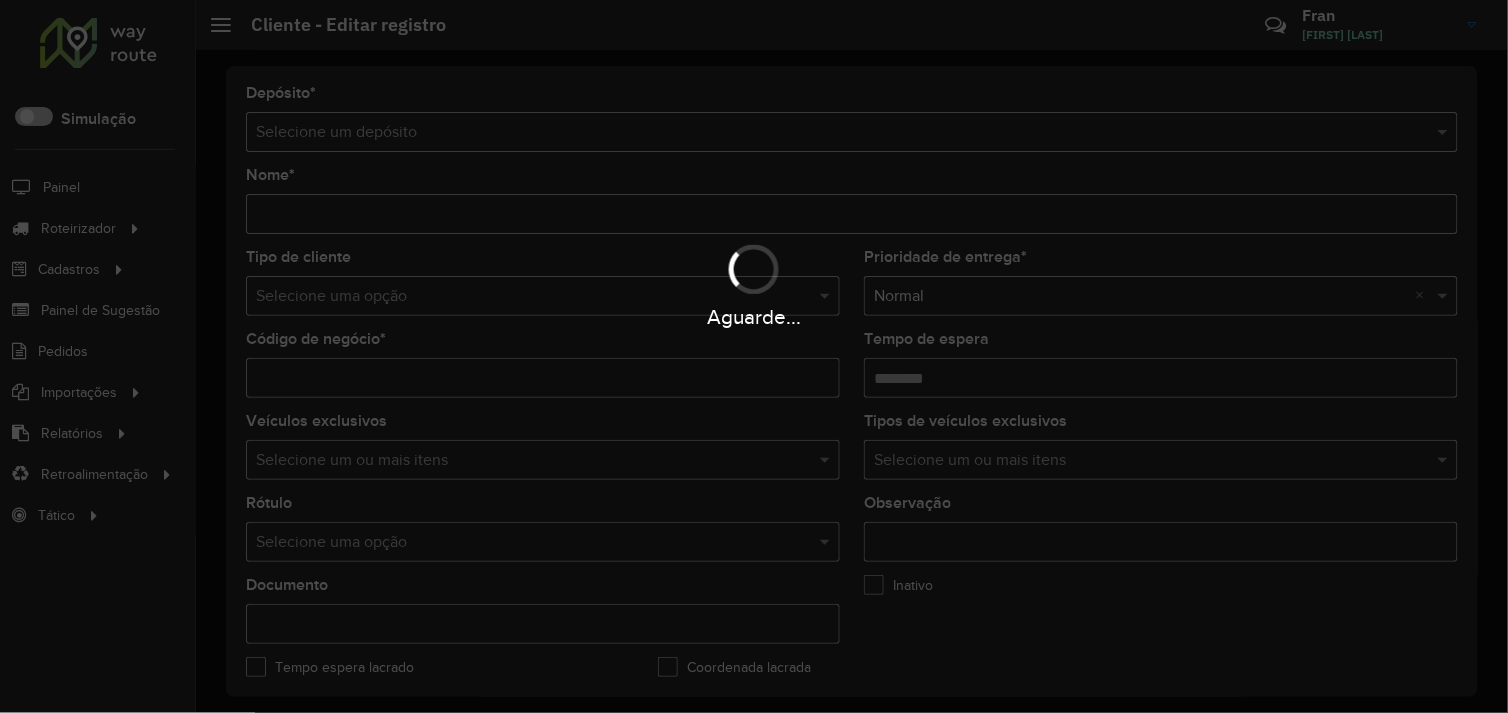 type on "**********" 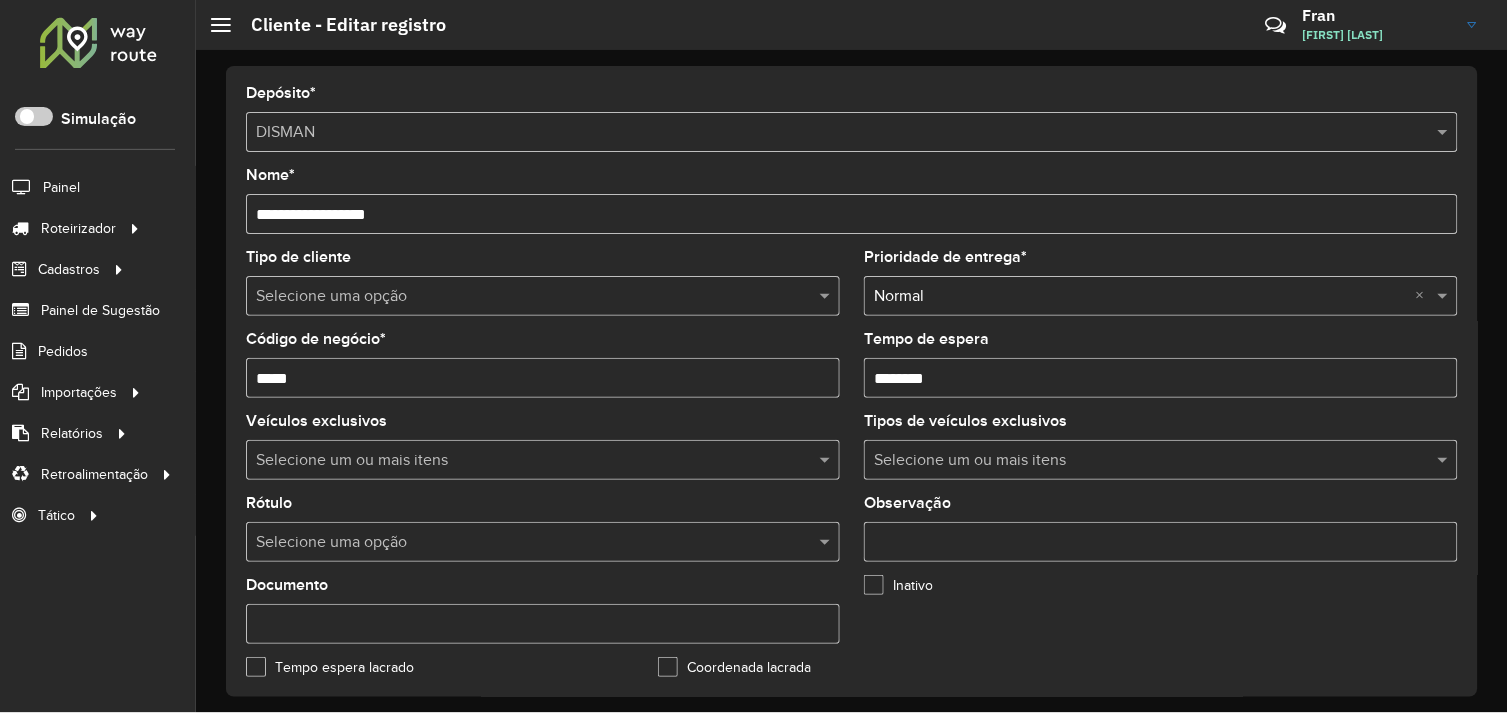 click on "Tempo de espera" at bounding box center (1161, 378) 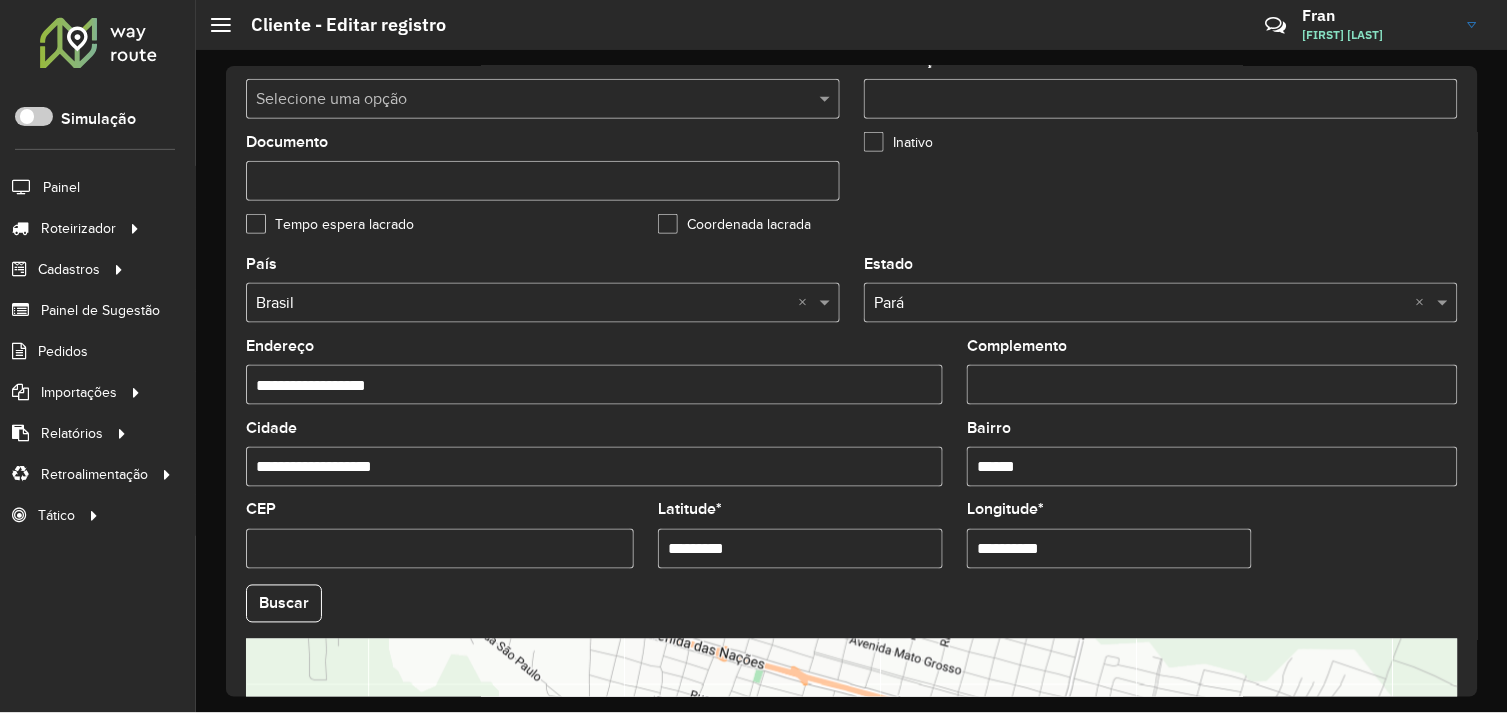 scroll, scrollTop: 444, scrollLeft: 0, axis: vertical 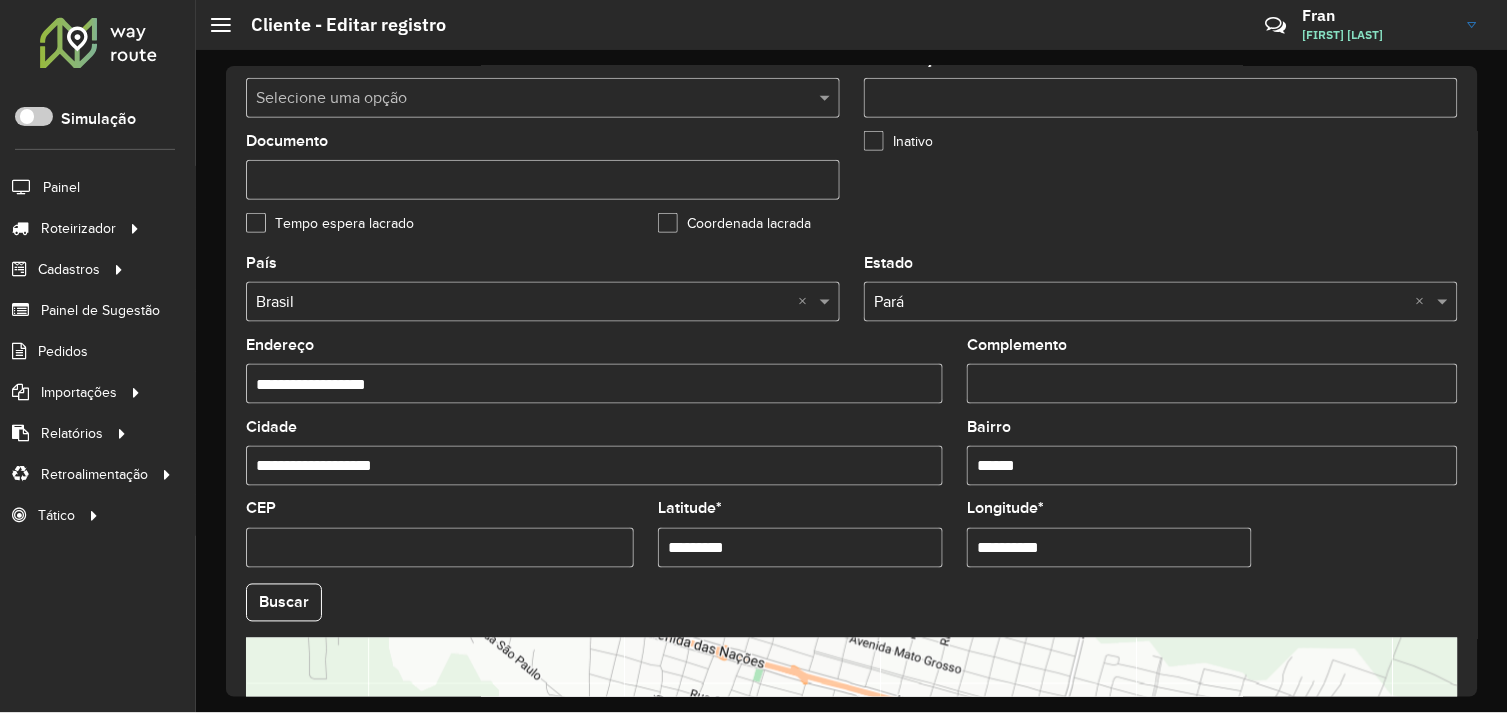 type on "********" 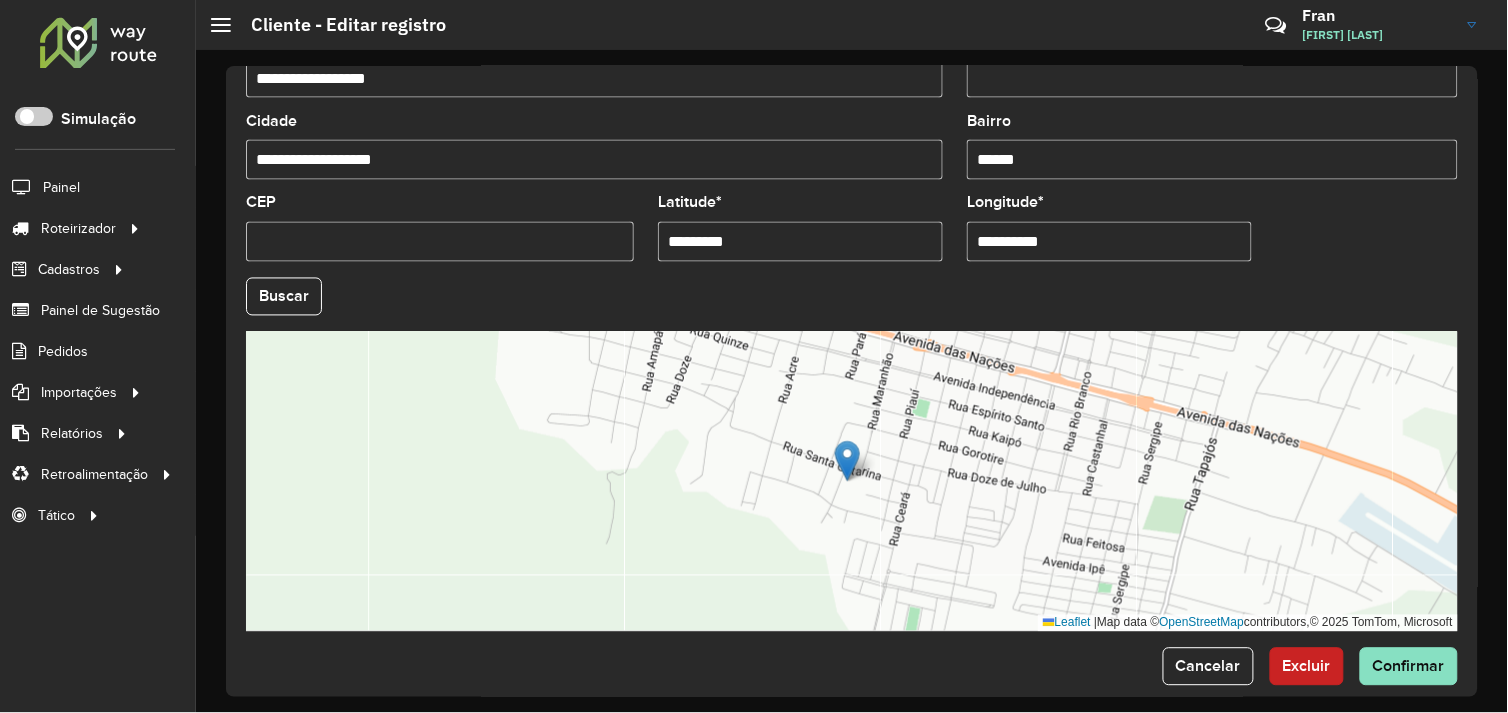 scroll, scrollTop: 777, scrollLeft: 0, axis: vertical 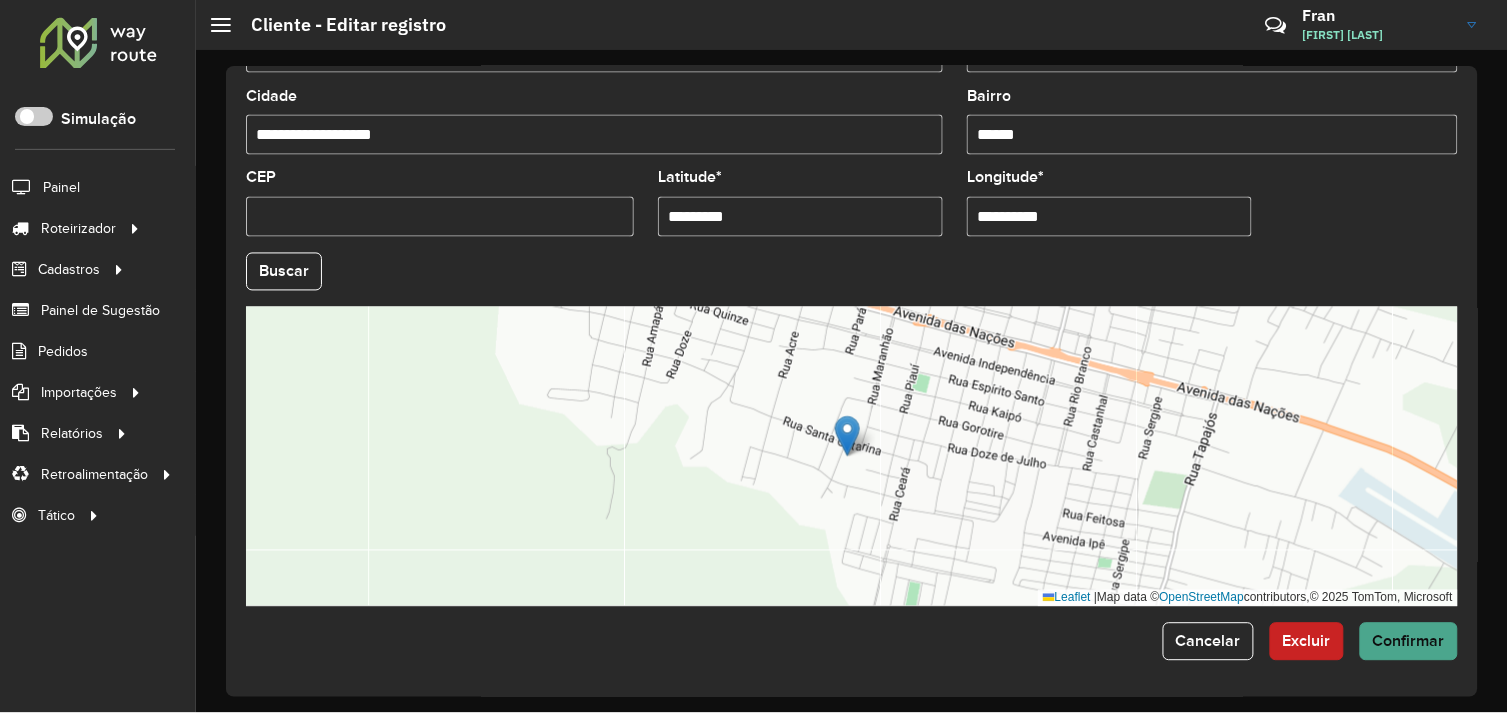 type on "**********" 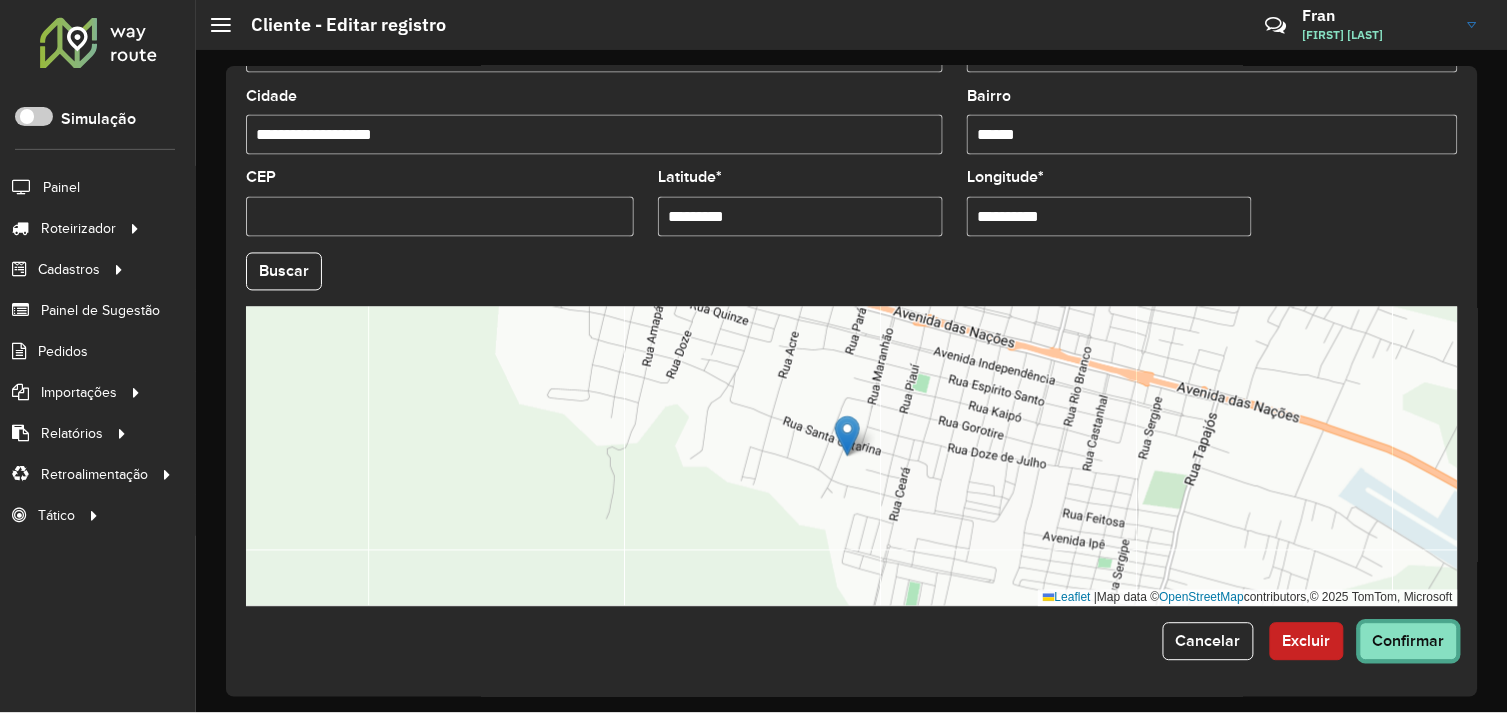 click on "Aguarde...  Pop-up bloqueado!  Seu navegador bloqueou automáticamente a abertura de uma nova janela.   Acesse as configurações e adicione o endereço do sistema a lista de permissão.   Fechar  Roteirizador AmbevTech Simulação Painel Roteirizador Entregas Vendas Cadastros Checkpoint Cliente Condição de pagamento Consulta de setores Depósito Disponibilidade de veículos Fator tipo de produto Grupo Rota Fator Tipo Produto Grupo de Depósito Grupo de rotas exclusiva Grupo de setores Jornada Layout integração Modelo Motorista Multi Depósito Painel de sugestão Parada Pedágio Perfil de Vendedor Ponto de apoio Ponto de apoio FAD Prioridade pedido Produto Restrição de Atendimento Planner Rodízio de placa Rota exclusiva FAD Rótulo Setor Setor Planner Tempo de parada de refeição Tipo de cliente Tipo de jornada Tipo de produto Tipo de veículo Tipo de veículo RN Transportadora Usuário Vendedor Veículo Painel de Sugestão Pedidos Importações Clientes Fator tipo produto Grade de atendimento Setor" at bounding box center (754, 356) 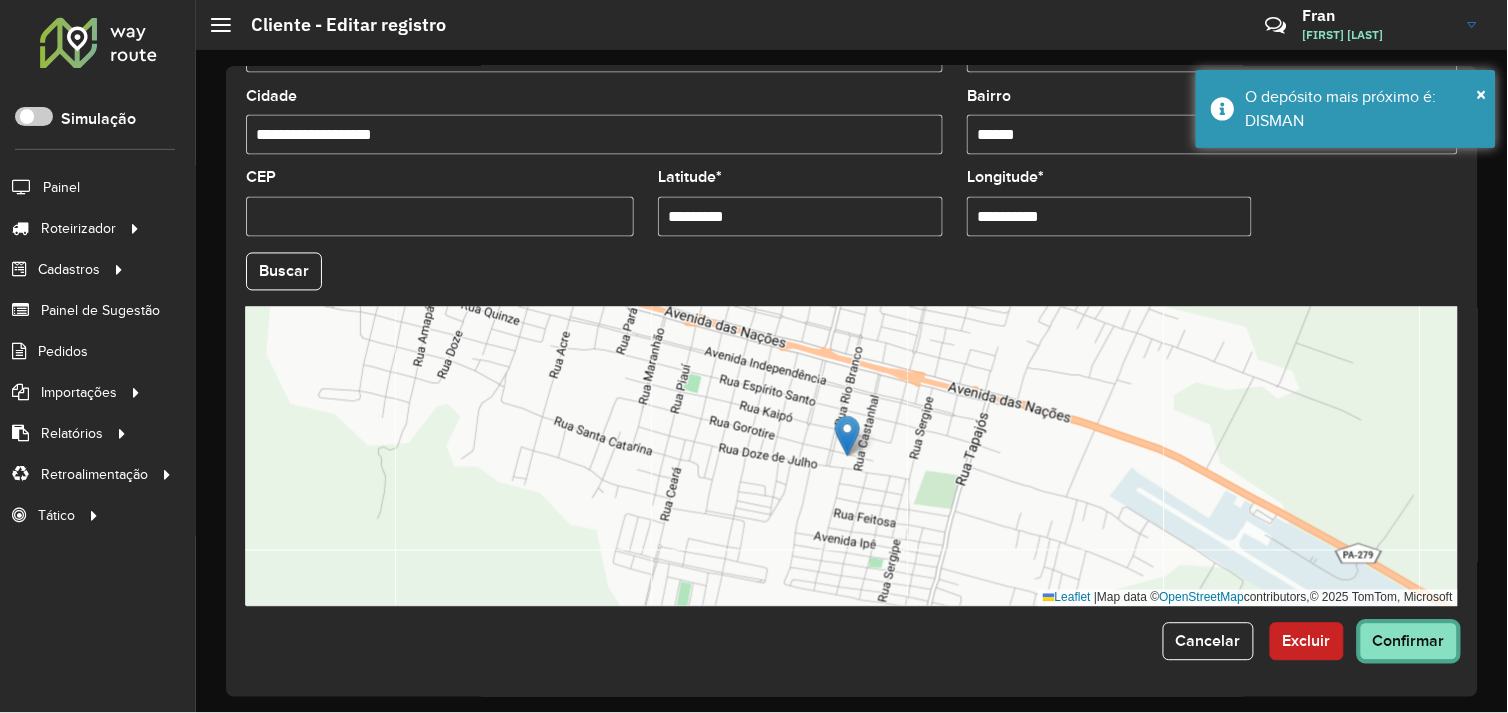 click on "Confirmar" 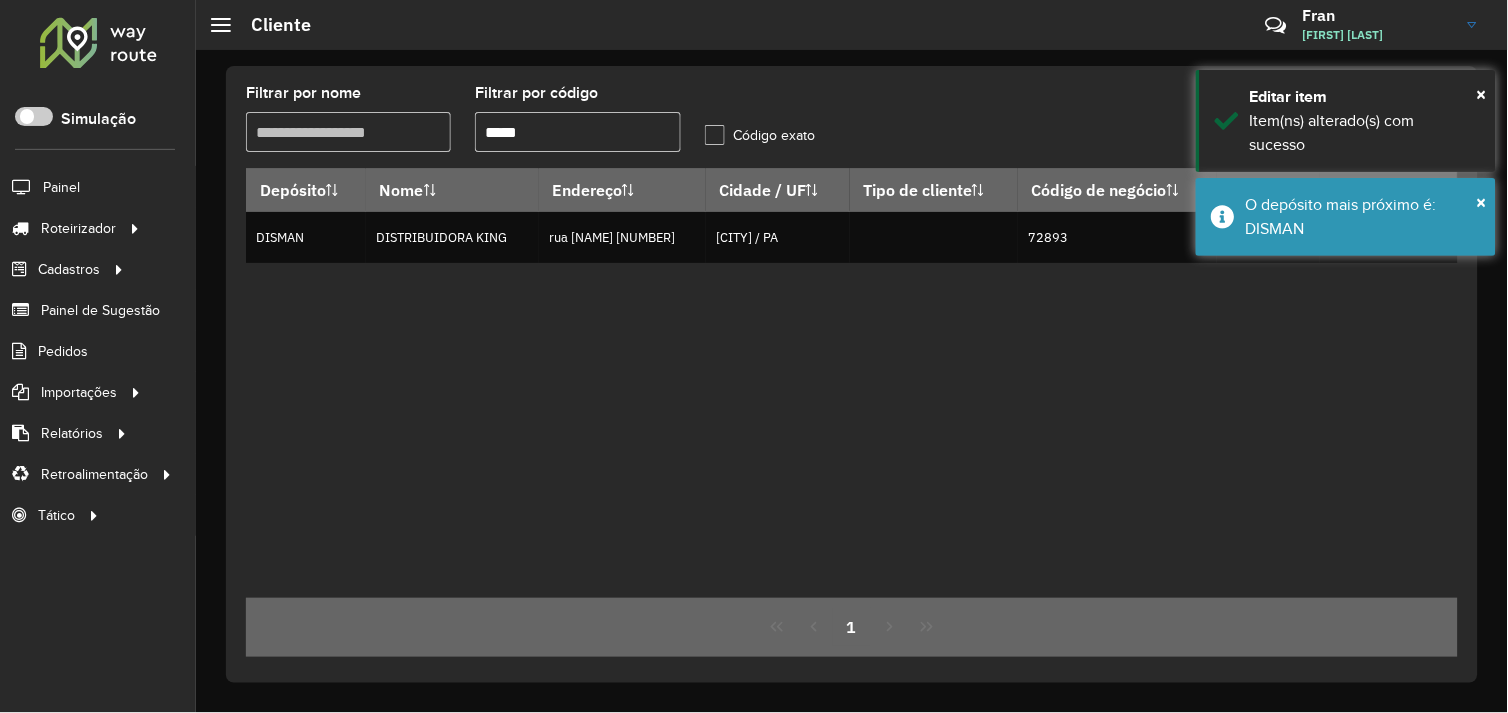 click on "*****" at bounding box center [577, 132] 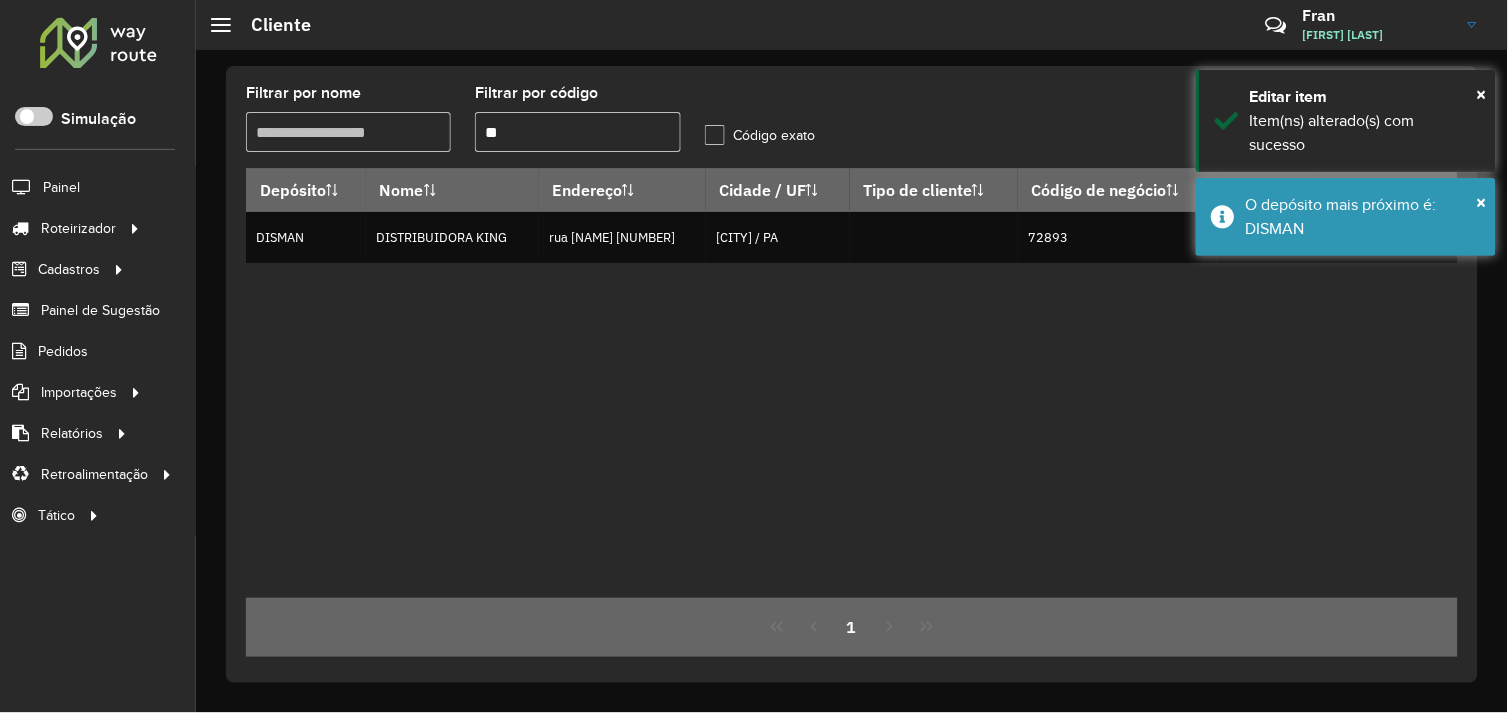 type on "*" 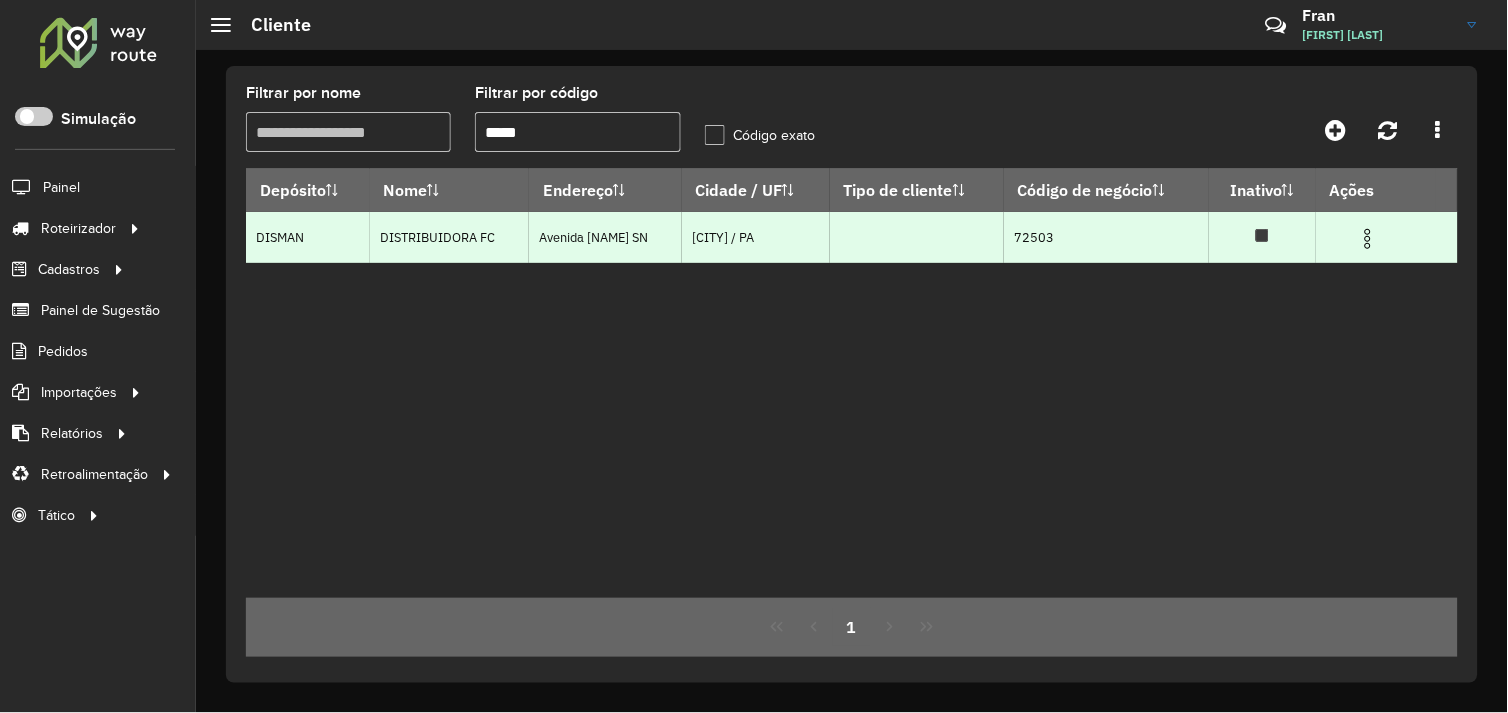 type on "*****" 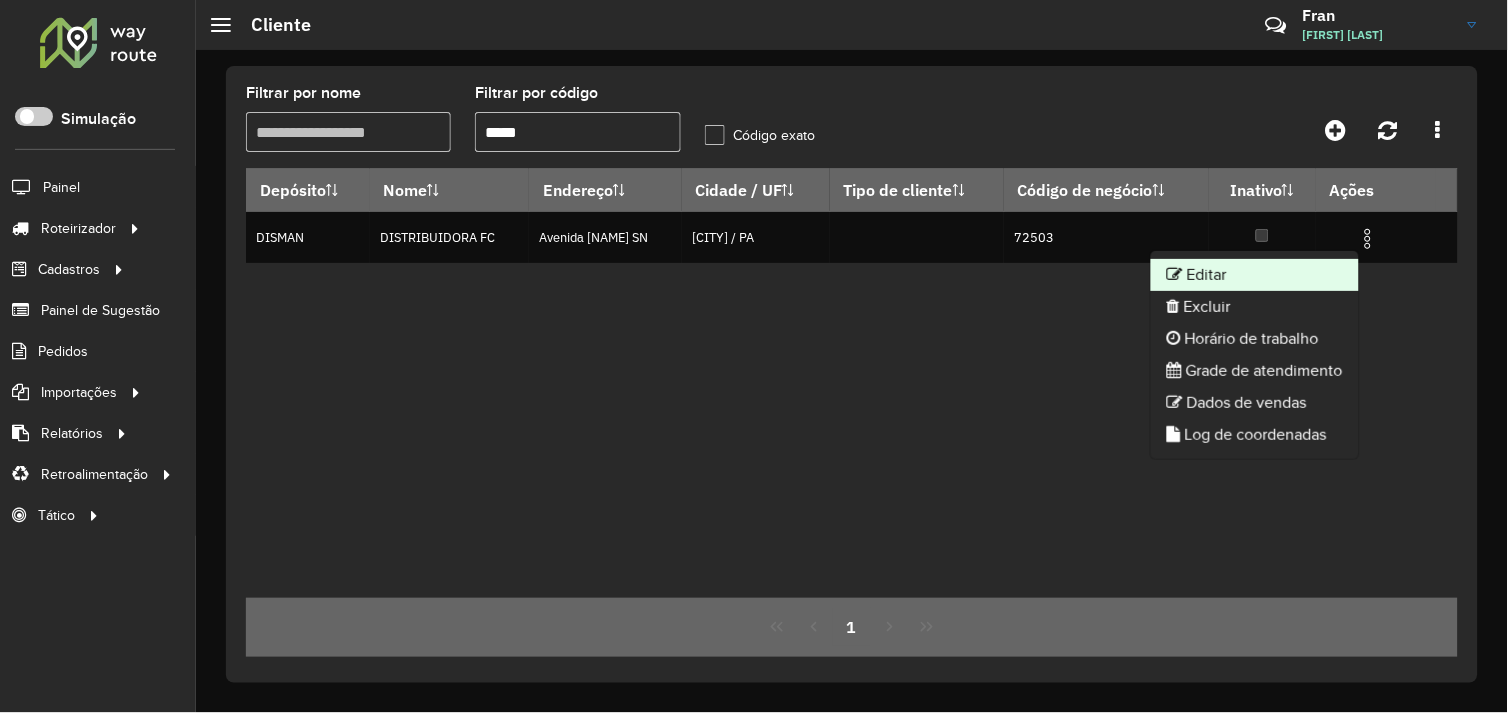 click on "Editar" 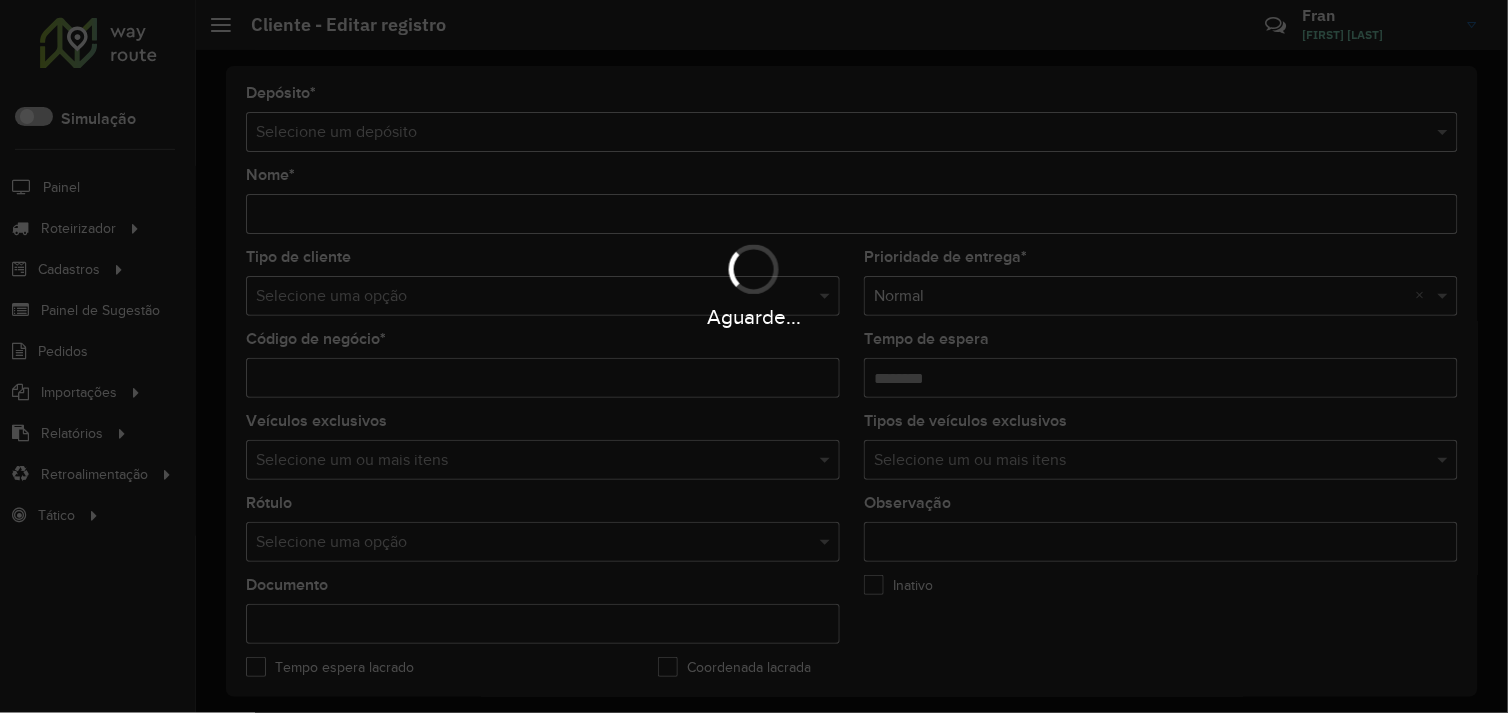 type on "**********" 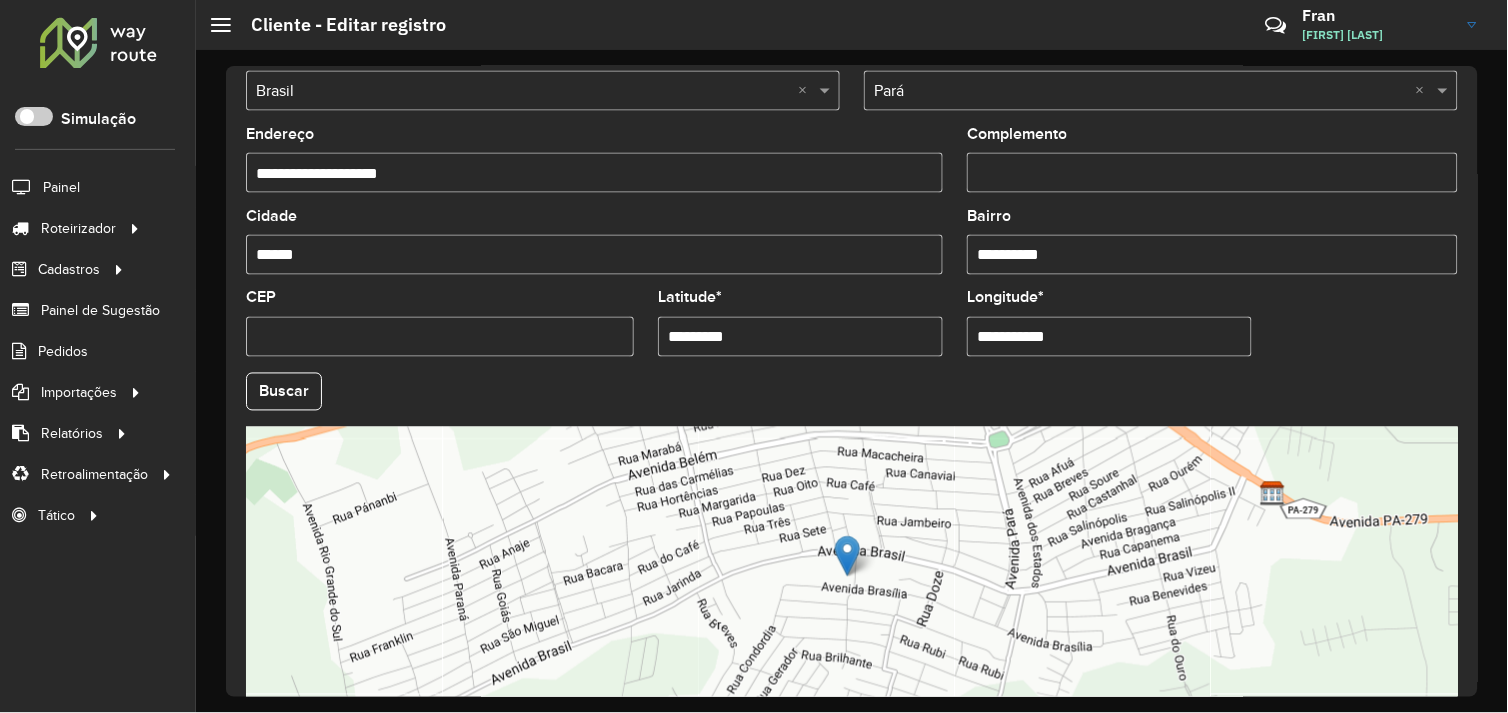 scroll, scrollTop: 666, scrollLeft: 0, axis: vertical 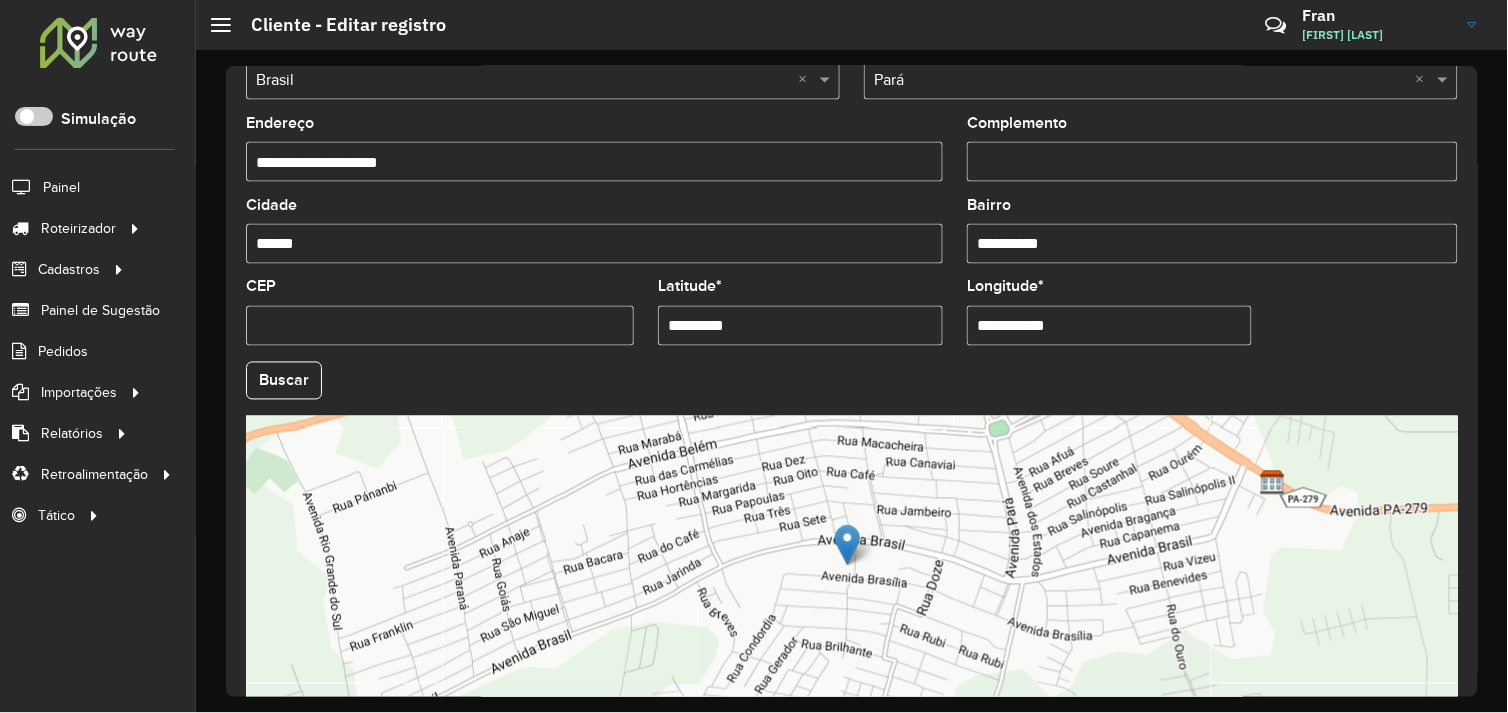 click on "*********" at bounding box center (800, 326) 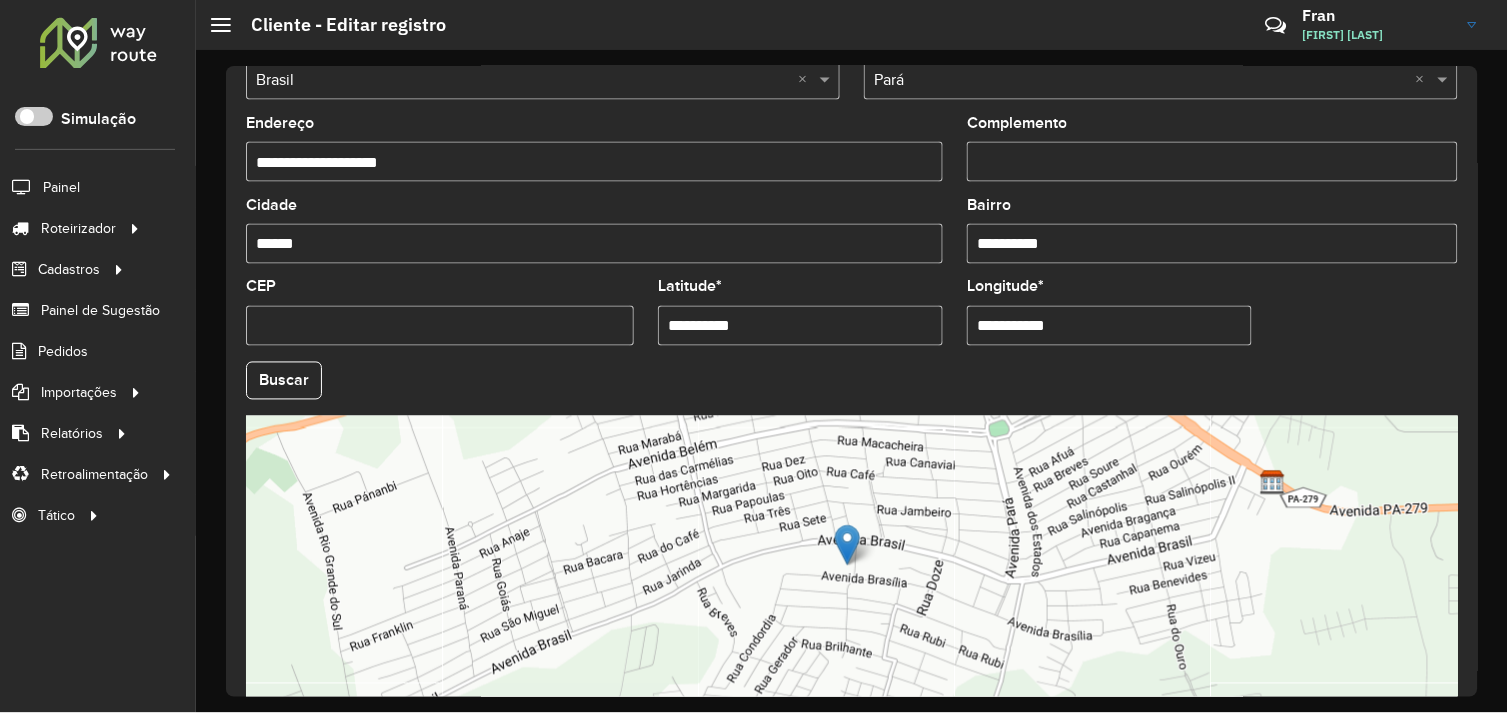 click on "**********" at bounding box center (800, 326) 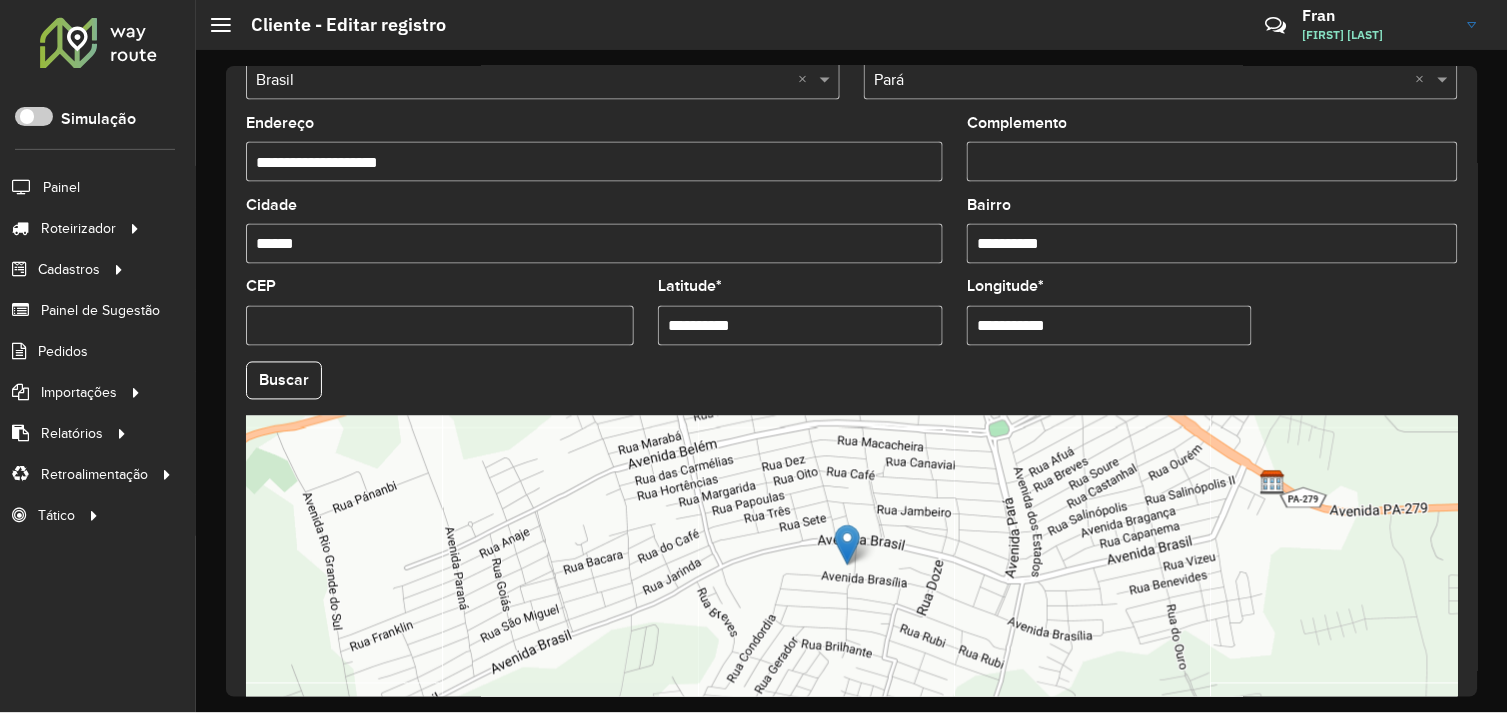 click on "**********" at bounding box center [800, 326] 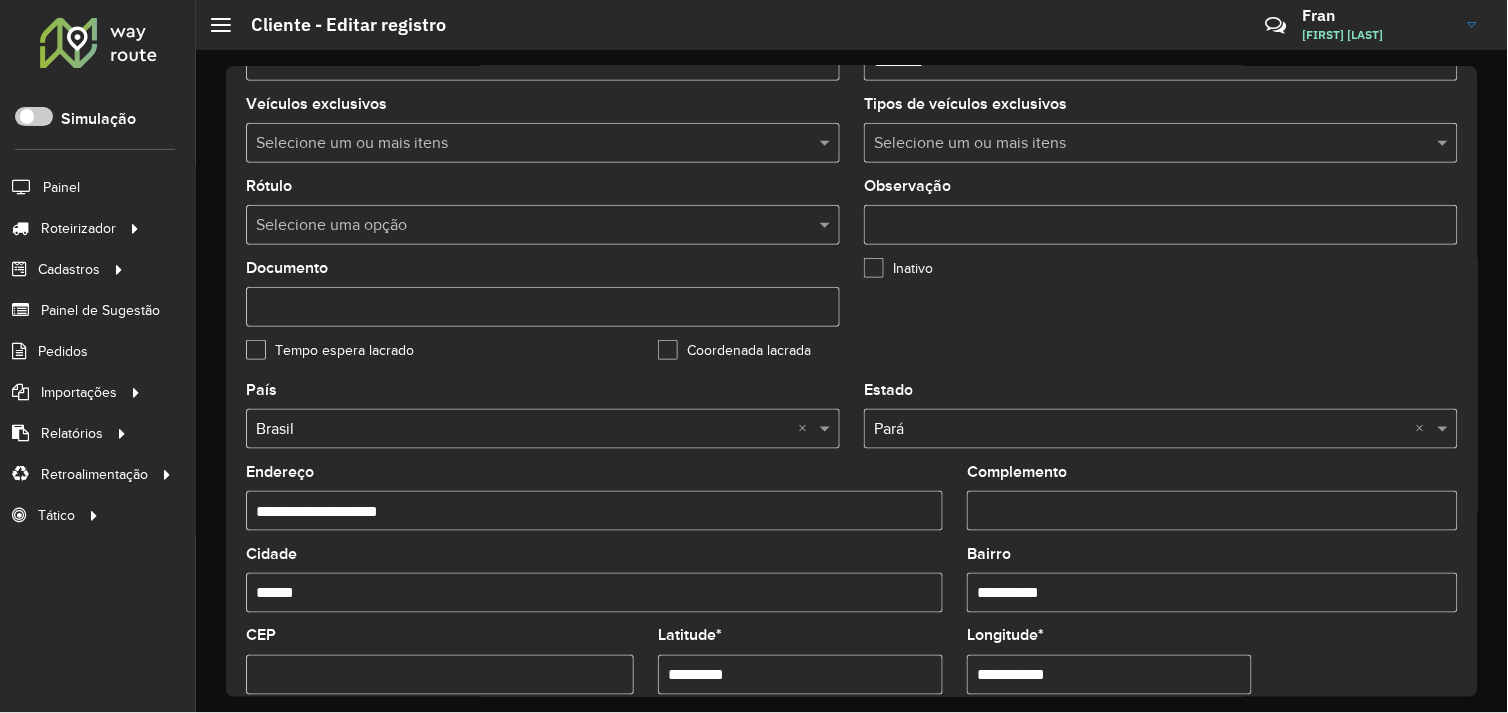 scroll, scrollTop: 555, scrollLeft: 0, axis: vertical 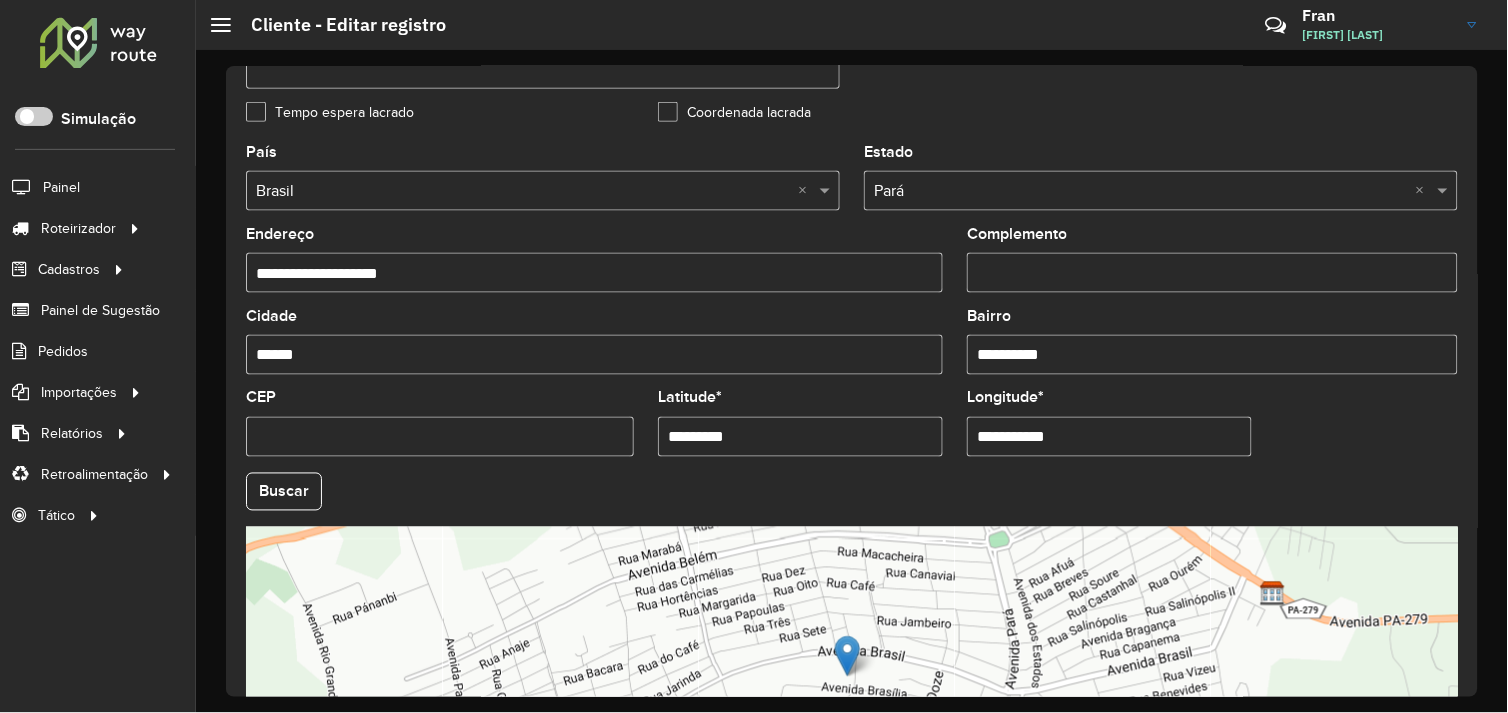 click on "*********" at bounding box center (800, 437) 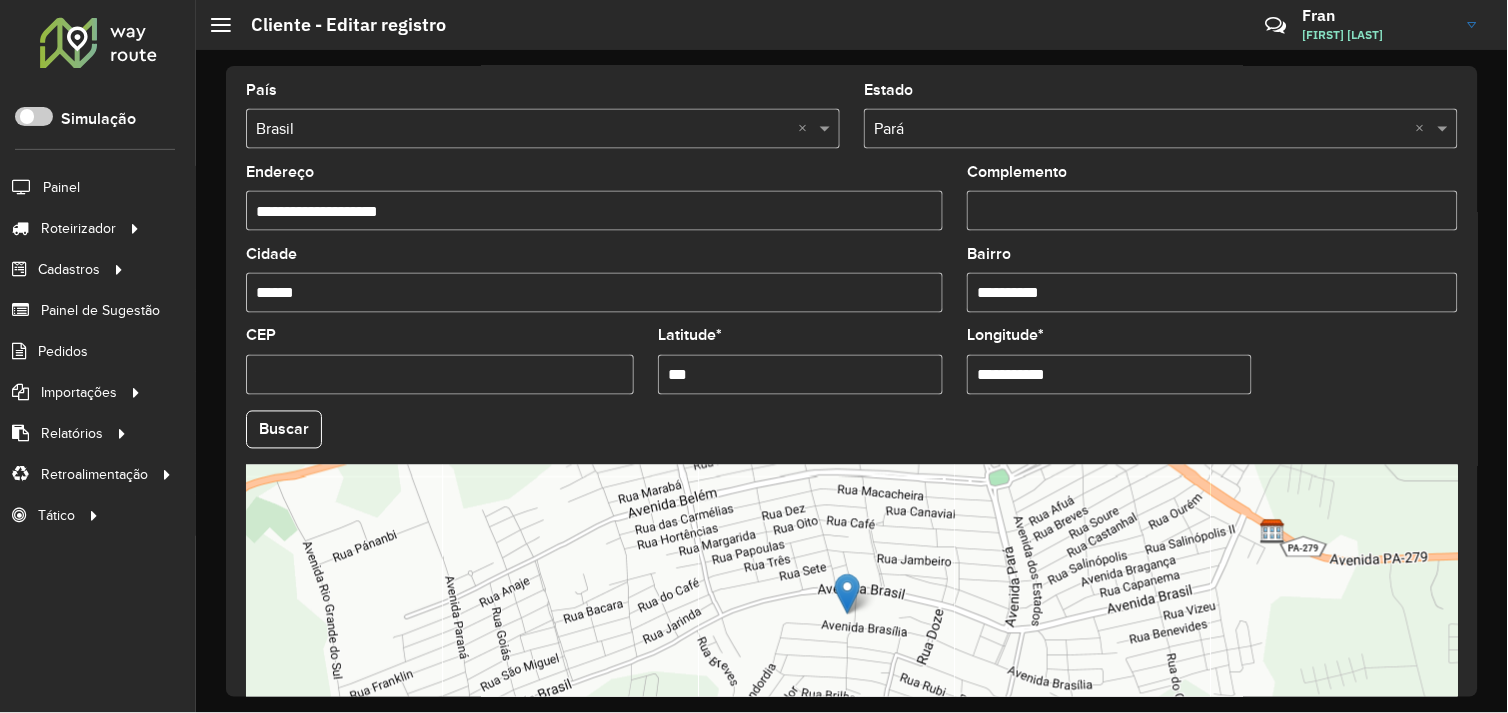 scroll, scrollTop: 666, scrollLeft: 0, axis: vertical 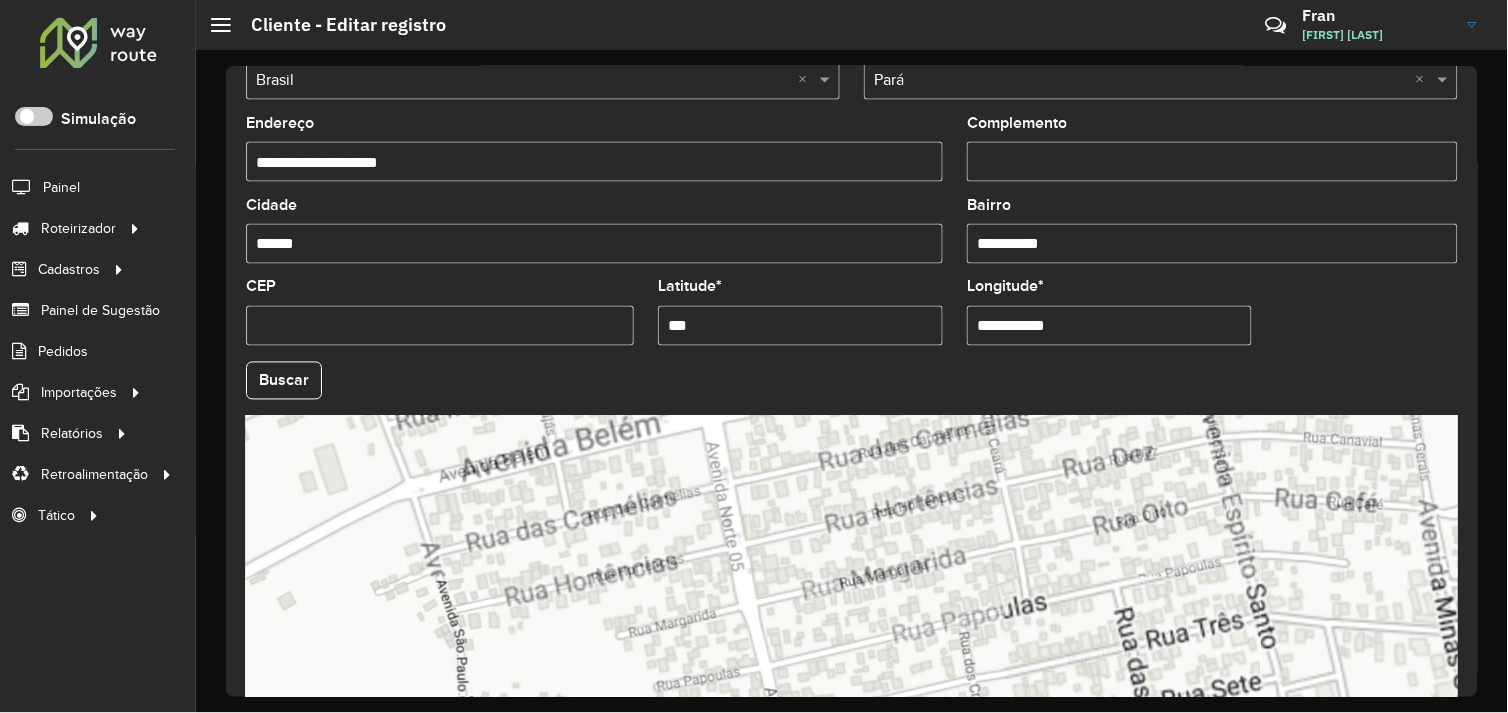 click on "Aguarde...  Pop-up bloqueado!  Seu navegador bloqueou automáticamente a abertura de uma nova janela.   Acesse as configurações e adicione o endereço do sistema a lista de permissão.   Fechar  Roteirizador AmbevTech Simulação Painel Roteirizador Entregas Vendas Cadastros Checkpoint Cliente Condição de pagamento Consulta de setores Depósito Disponibilidade de veículos Fator tipo de produto Grupo Rota Fator Tipo Produto Grupo de Depósito Grupo de rotas exclusiva Grupo de setores Jornada Layout integração Modelo Motorista Multi Depósito Painel de sugestão Parada Pedágio Perfil de Vendedor Ponto de apoio Ponto de apoio FAD Prioridade pedido Produto Restrição de Atendimento Planner Rodízio de placa Rota exclusiva FAD Rótulo Setor Setor Planner Tempo de parada de refeição Tipo de cliente Tipo de jornada Tipo de produto Tipo de veículo Tipo de veículo RN Transportadora Usuário Vendedor Veículo Painel de Sugestão Pedidos Importações Clientes Fator tipo produto Grade de atendimento Setor" at bounding box center [754, 356] 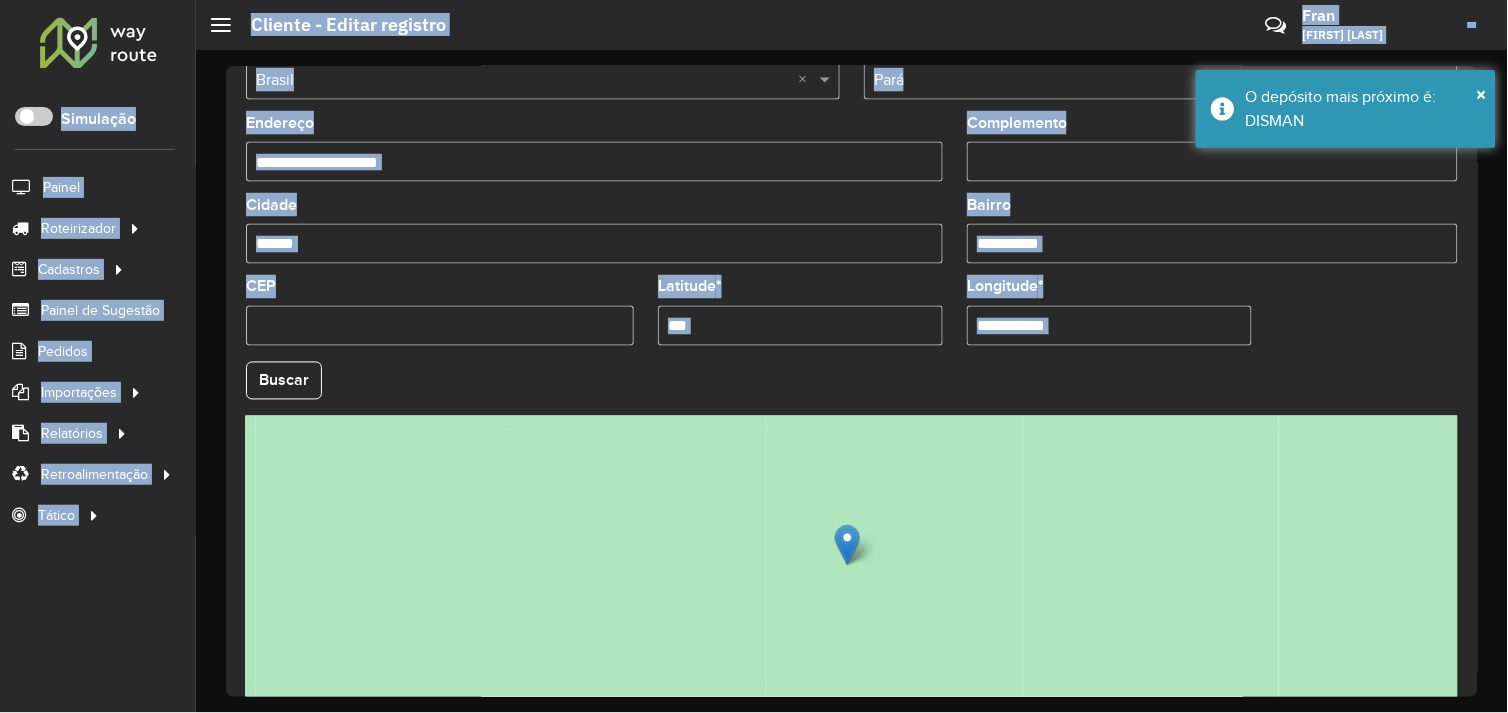 drag, startPoint x: 672, startPoint y: 372, endPoint x: 797, endPoint y: 383, distance: 125.48307 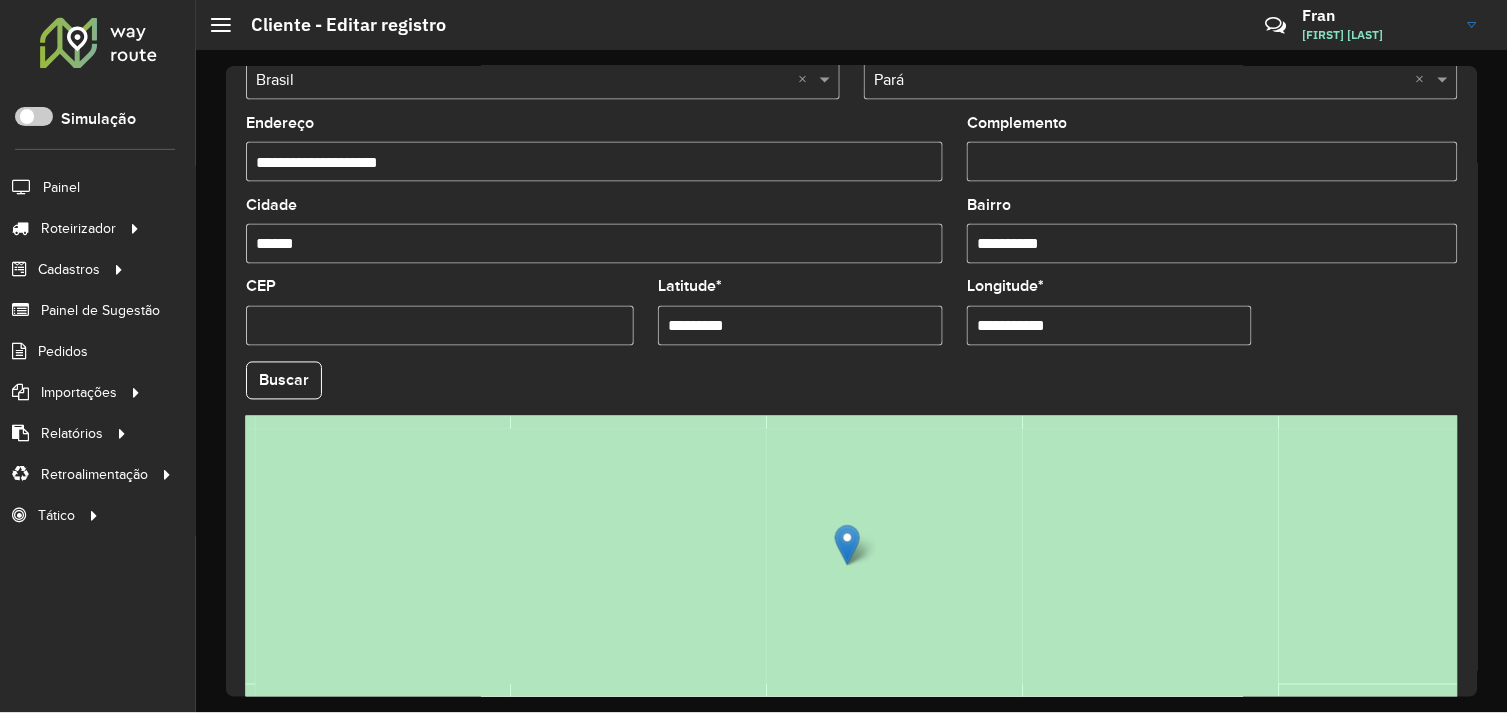 type on "*********" 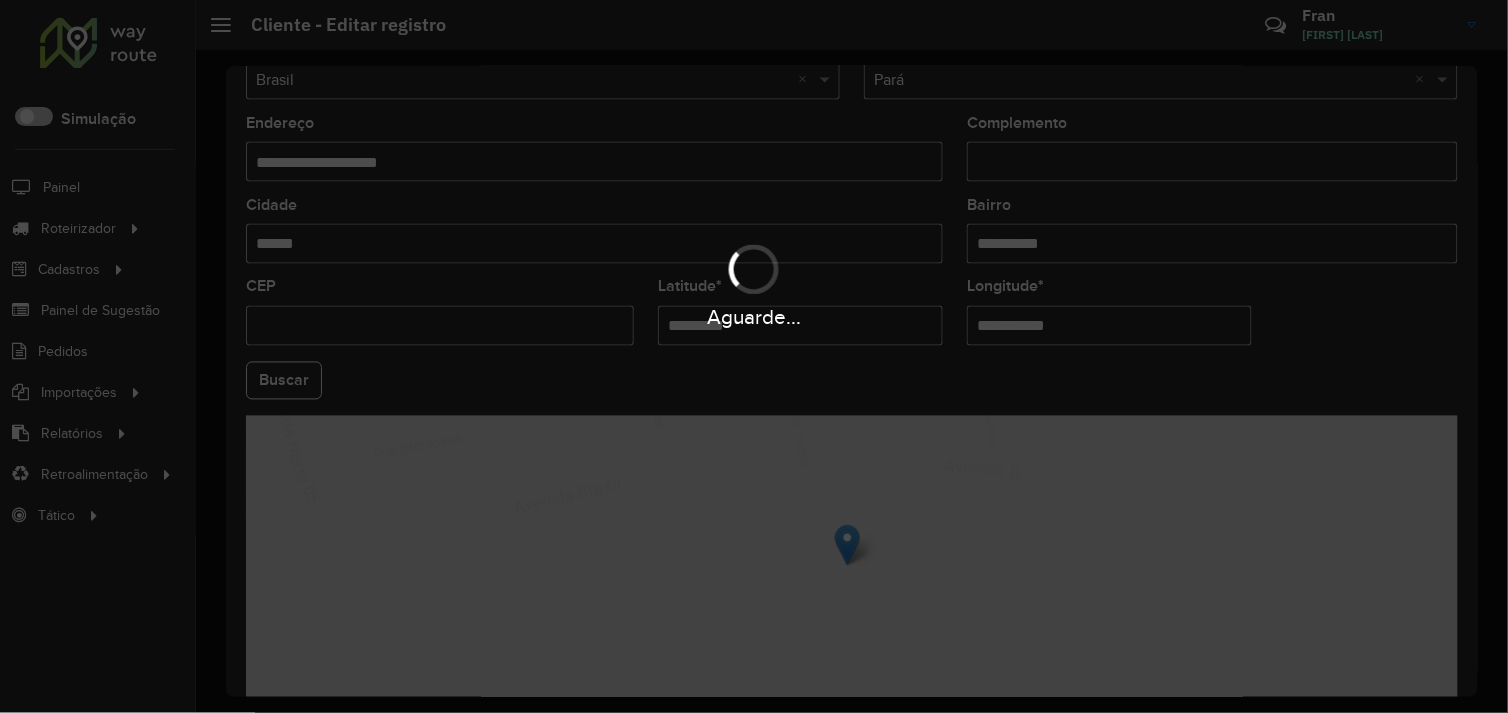 click on "Aguarde...  Pop-up bloqueado!  Seu navegador bloqueou automáticamente a abertura de uma nova janela.   Acesse as configurações e adicione o endereço do sistema a lista de permissão.   Fechar  Roteirizador AmbevTech Simulação Painel Roteirizador Entregas Vendas Cadastros Checkpoint Cliente Condição de pagamento Consulta de setores Depósito Disponibilidade de veículos Fator tipo de produto Grupo Rota Fator Tipo Produto Grupo de Depósito Grupo de rotas exclusiva Grupo de setores Jornada Layout integração Modelo Motorista Multi Depósito Painel de sugestão Parada Pedágio Perfil de Vendedor Ponto de apoio Ponto de apoio FAD Prioridade pedido Produto Restrição de Atendimento Planner Rodízio de placa Rota exclusiva FAD Rótulo Setor Setor Planner Tempo de parada de refeição Tipo de cliente Tipo de jornada Tipo de produto Tipo de veículo Tipo de veículo RN Transportadora Usuário Vendedor Veículo Painel de Sugestão Pedidos Importações Clientes Fator tipo produto Grade de atendimento Setor" at bounding box center [754, 356] 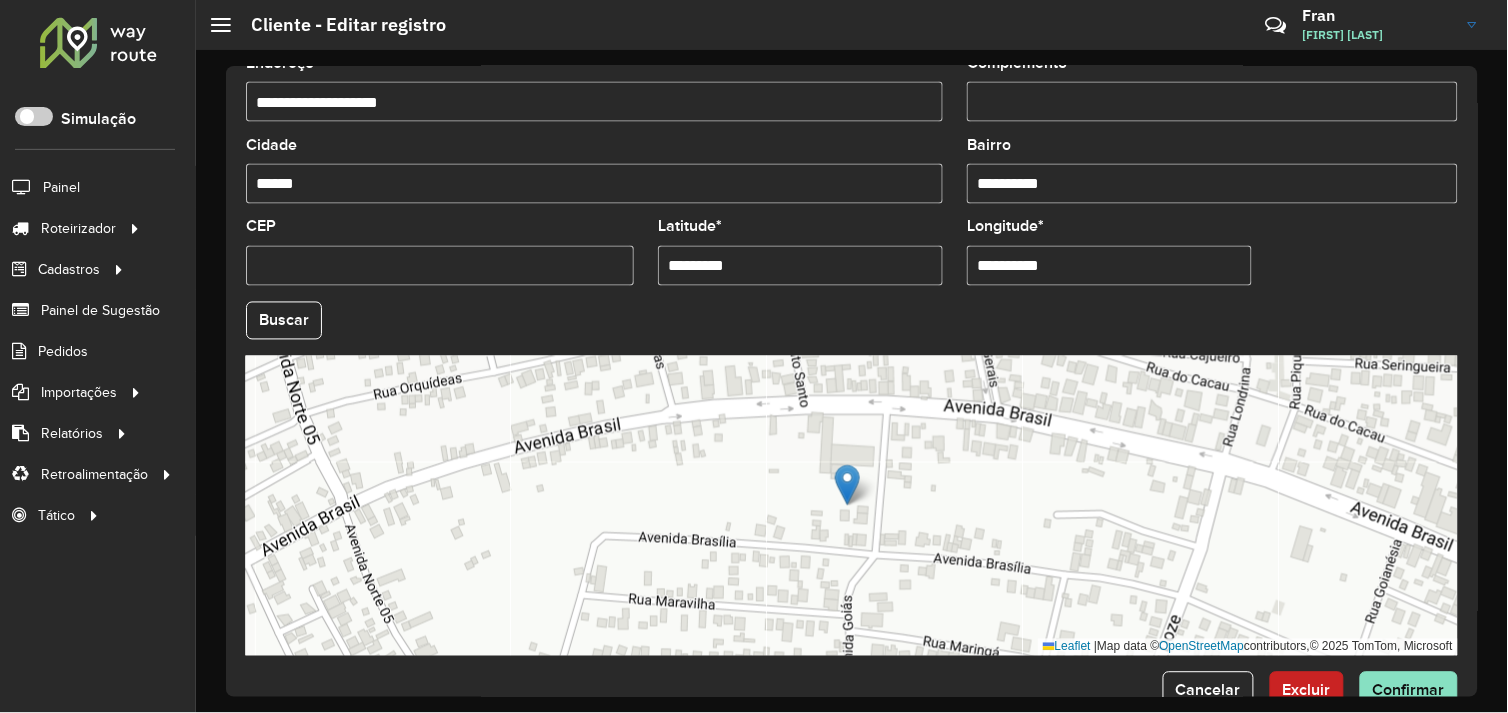 scroll, scrollTop: 778, scrollLeft: 0, axis: vertical 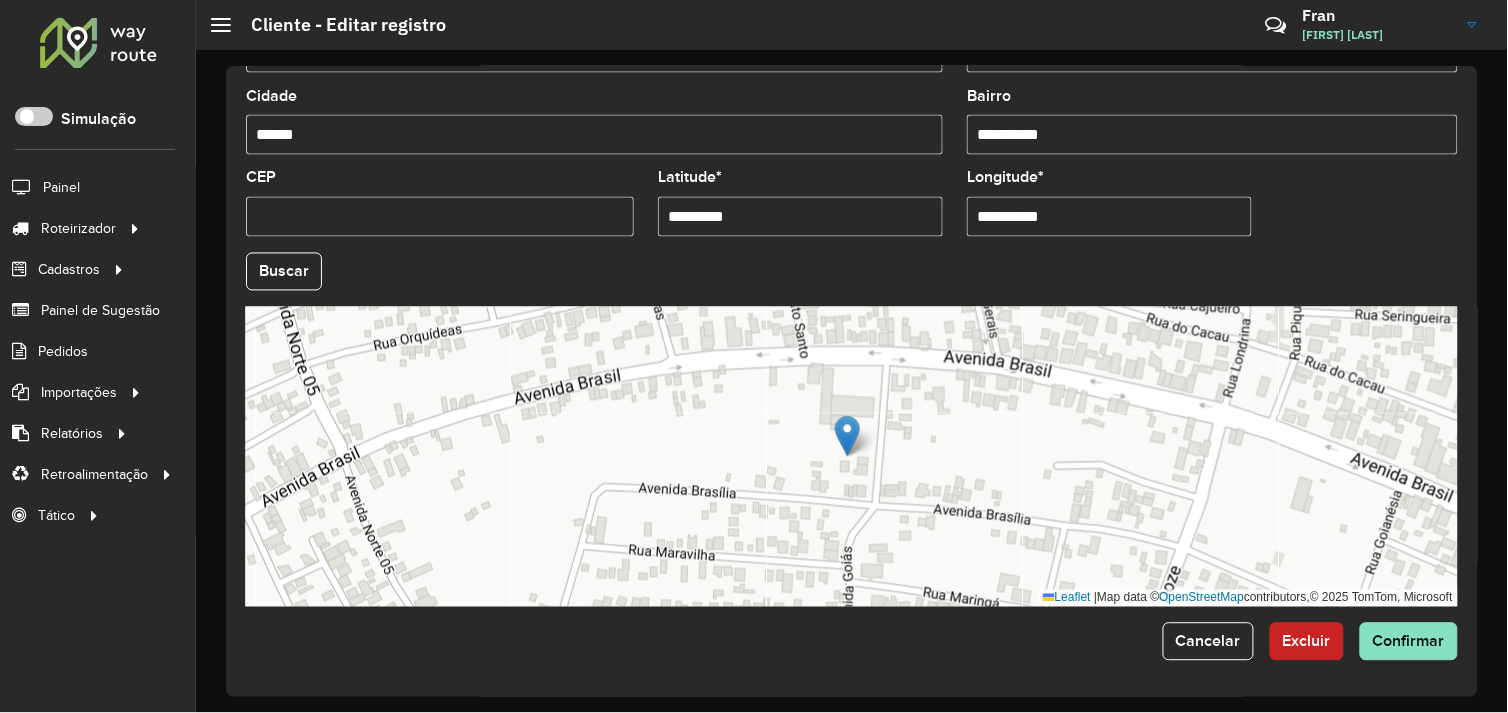 type on "**********" 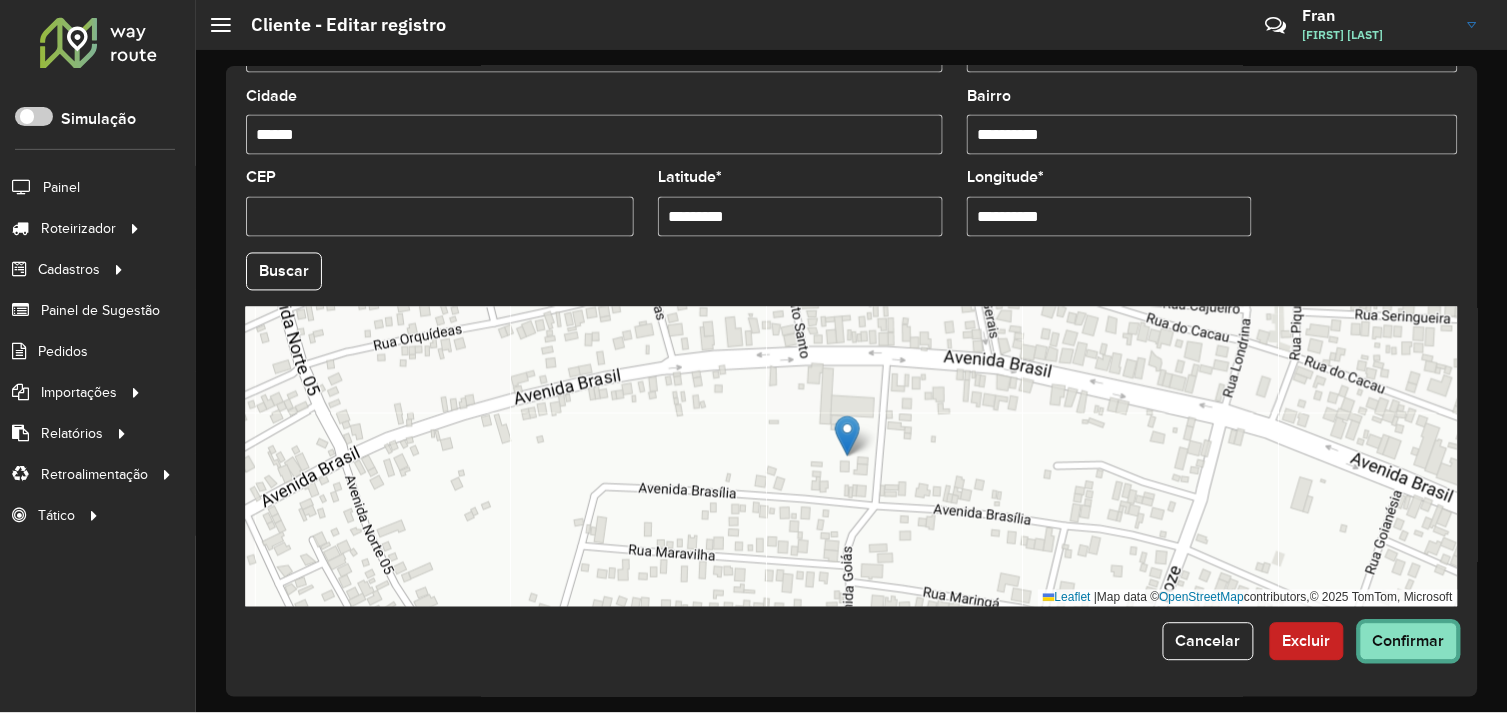 click on "Aguarde...  Pop-up bloqueado!  Seu navegador bloqueou automáticamente a abertura de uma nova janela.   Acesse as configurações e adicione o endereço do sistema a lista de permissão.   Fechar  Roteirizador AmbevTech Simulação Painel Roteirizador Entregas Vendas Cadastros Checkpoint Cliente Condição de pagamento Consulta de setores Depósito Disponibilidade de veículos Fator tipo de produto Grupo Rota Fator Tipo Produto Grupo de Depósito Grupo de rotas exclusiva Grupo de setores Jornada Layout integração Modelo Motorista Multi Depósito Painel de sugestão Parada Pedágio Perfil de Vendedor Ponto de apoio Ponto de apoio FAD Prioridade pedido Produto Restrição de Atendimento Planner Rodízio de placa Rota exclusiva FAD Rótulo Setor Setor Planner Tempo de parada de refeição Tipo de cliente Tipo de jornada Tipo de produto Tipo de veículo Tipo de veículo RN Transportadora Usuário Vendedor Veículo Painel de Sugestão Pedidos Importações Clientes Fator tipo produto Grade de atendimento Setor" at bounding box center (754, 356) 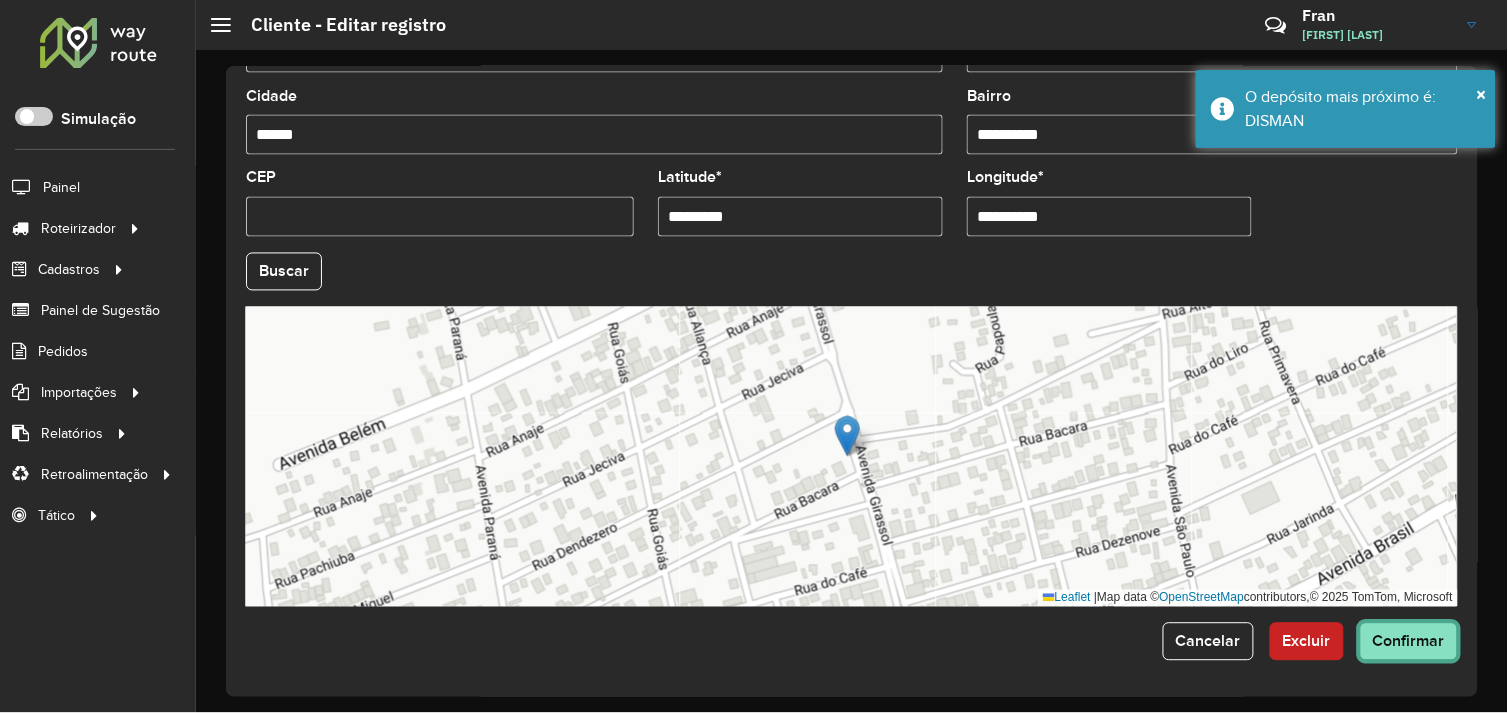 click on "Confirmar" 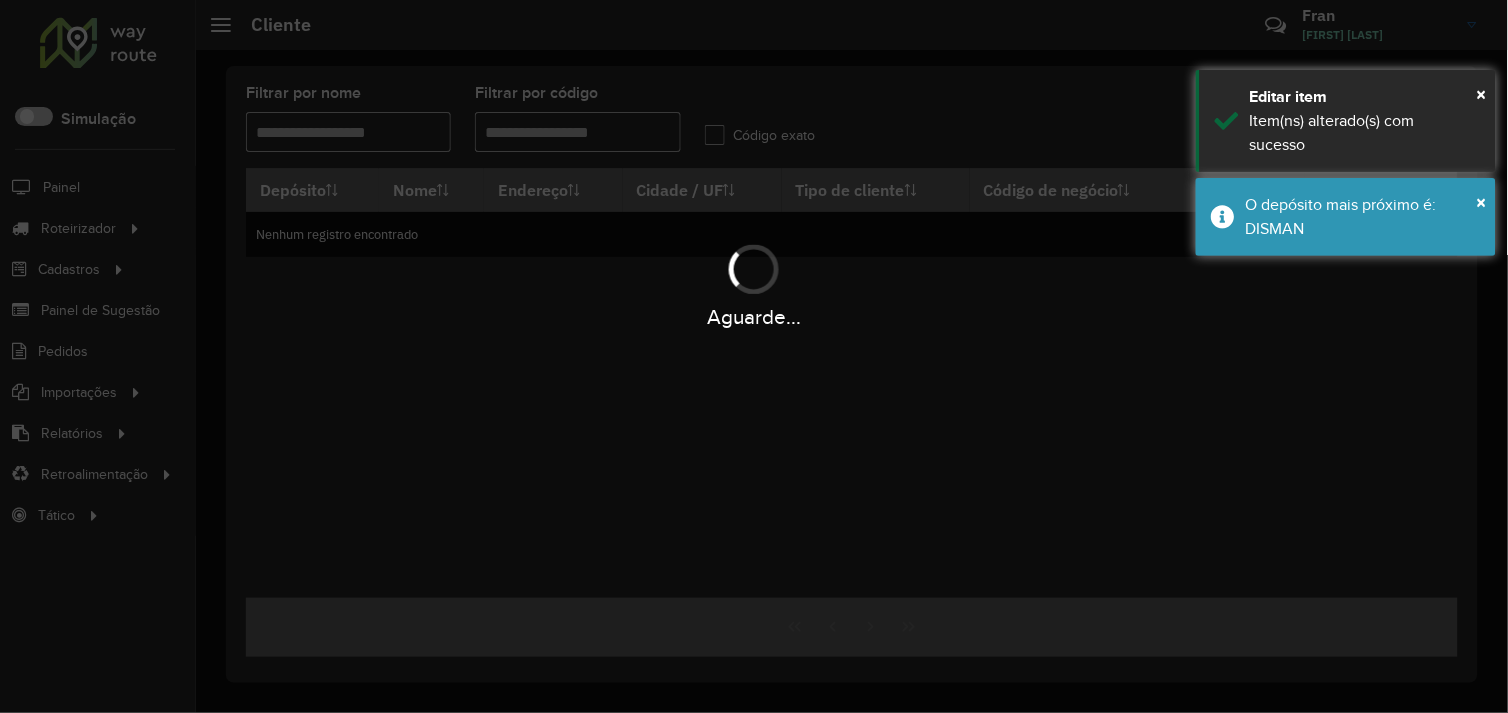 type on "*****" 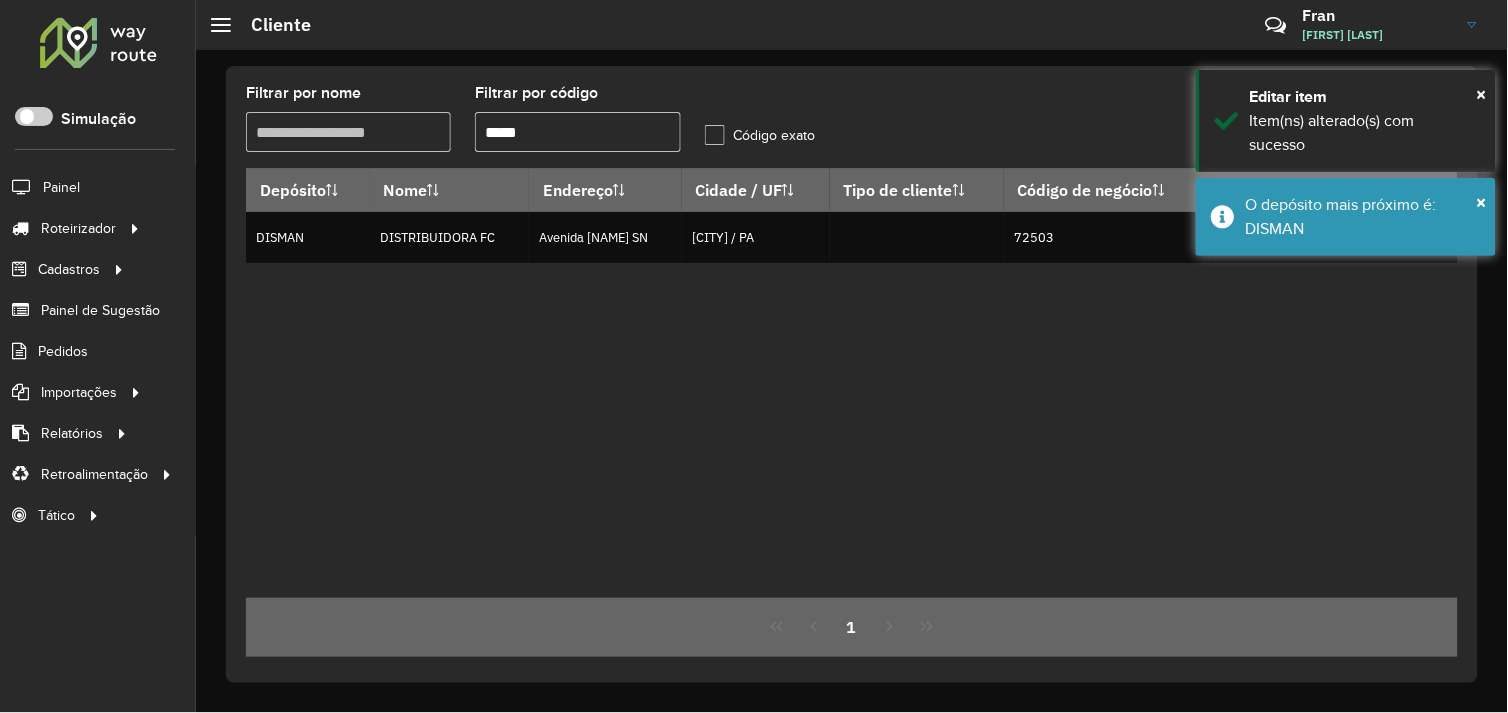 drag, startPoint x: 565, startPoint y: 130, endPoint x: 463, endPoint y: 134, distance: 102.0784 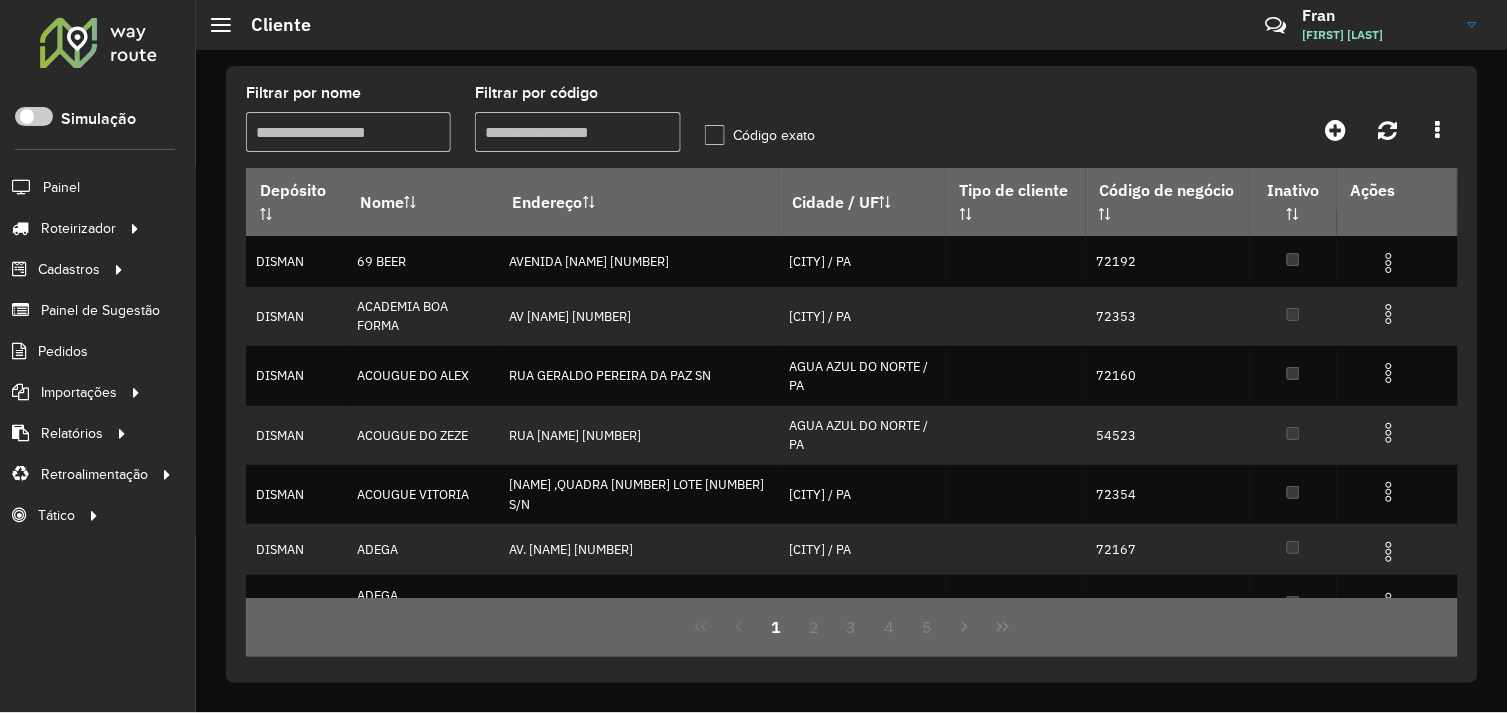 click on "Filtrar por código" at bounding box center (577, 132) 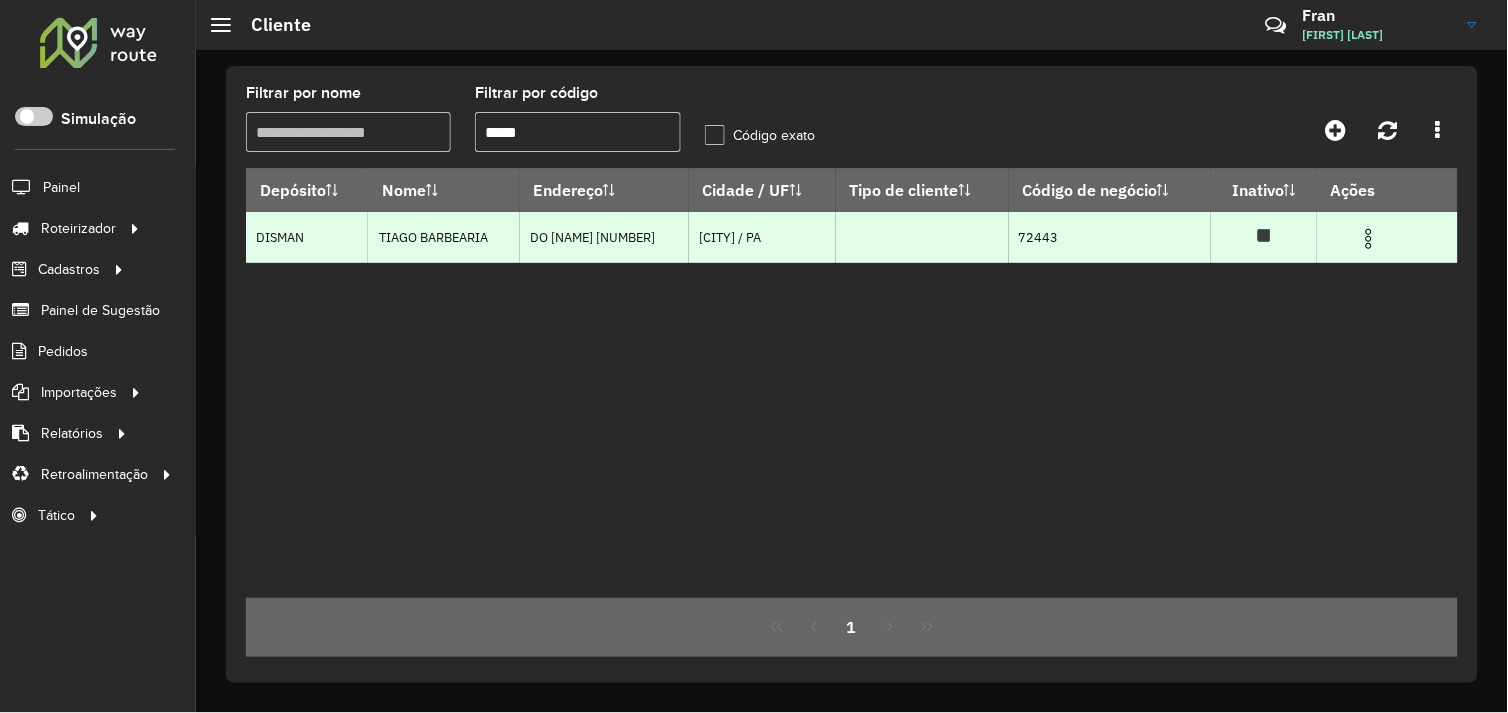 type on "*****" 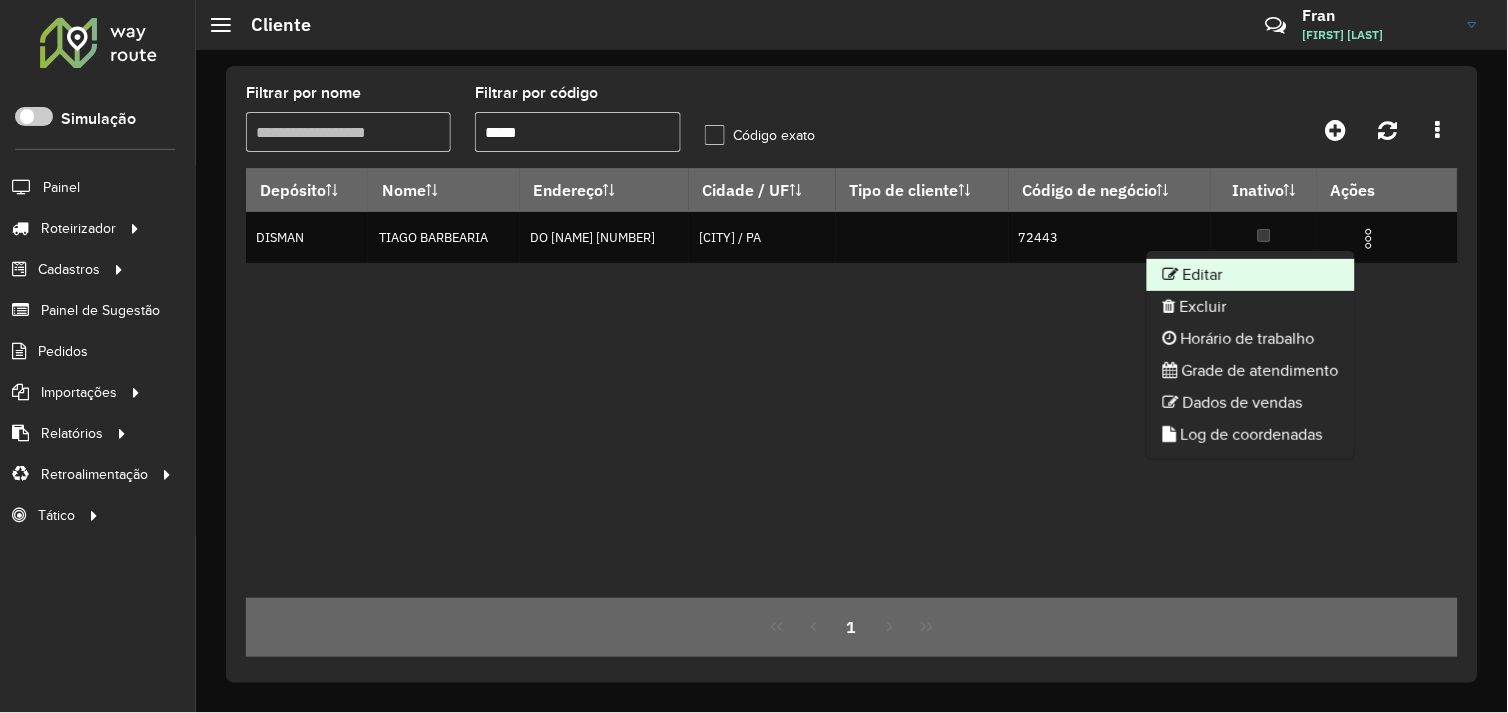 click on "Editar" 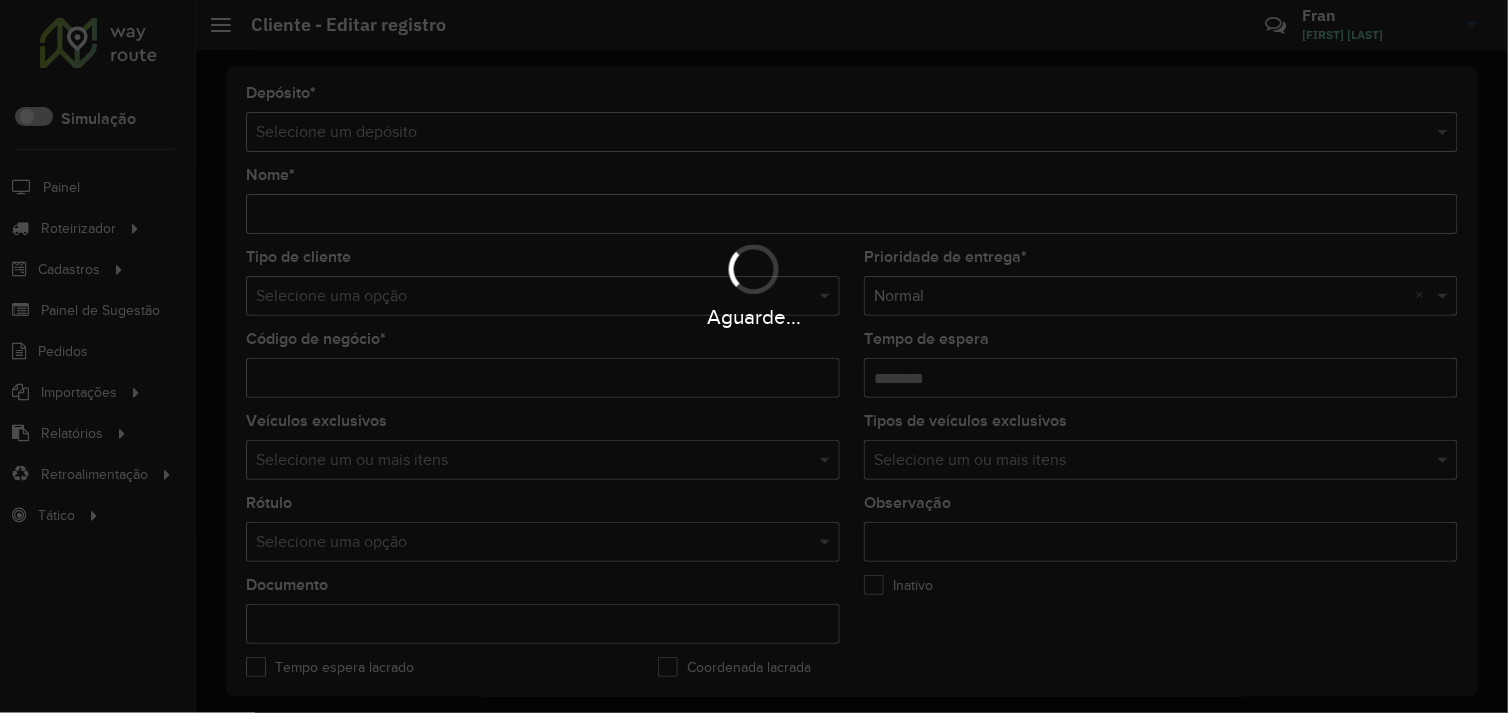 type on "**********" 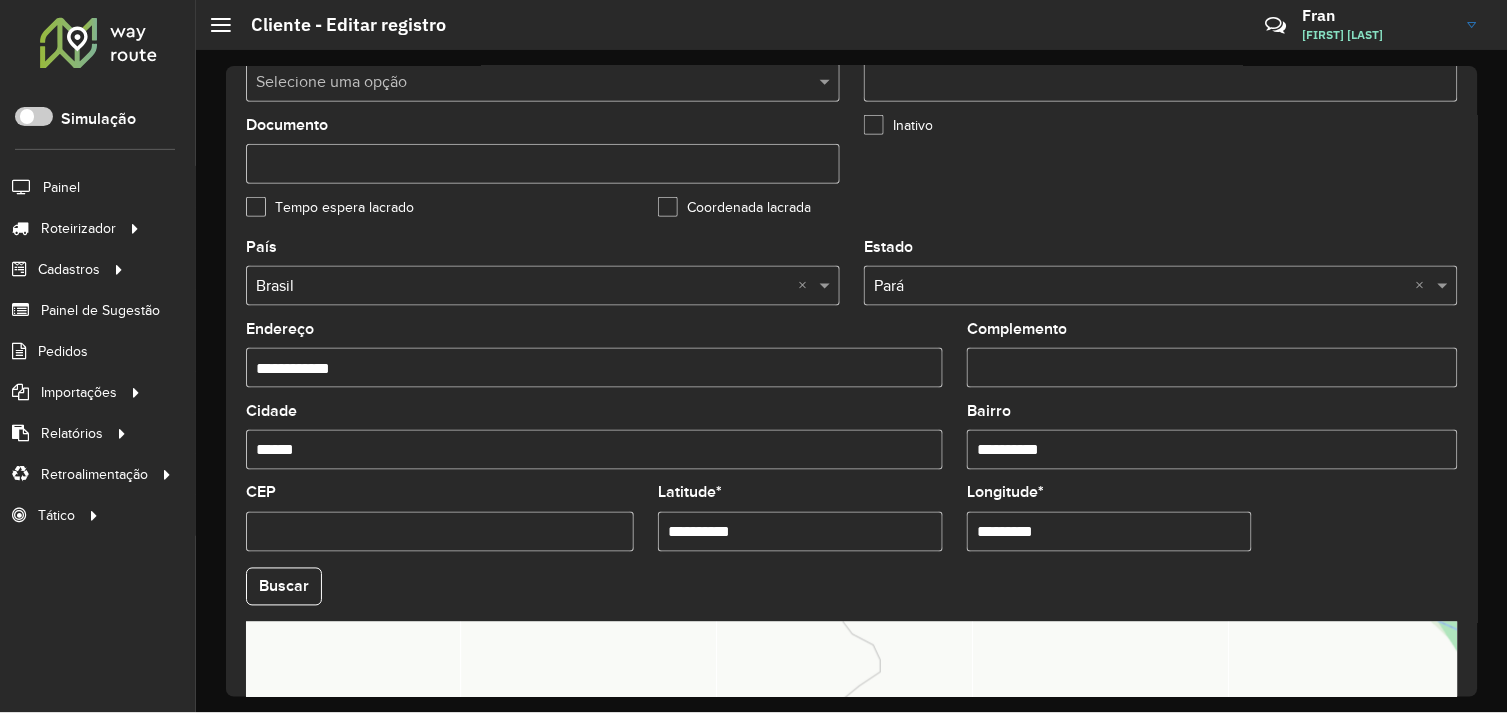 scroll, scrollTop: 555, scrollLeft: 0, axis: vertical 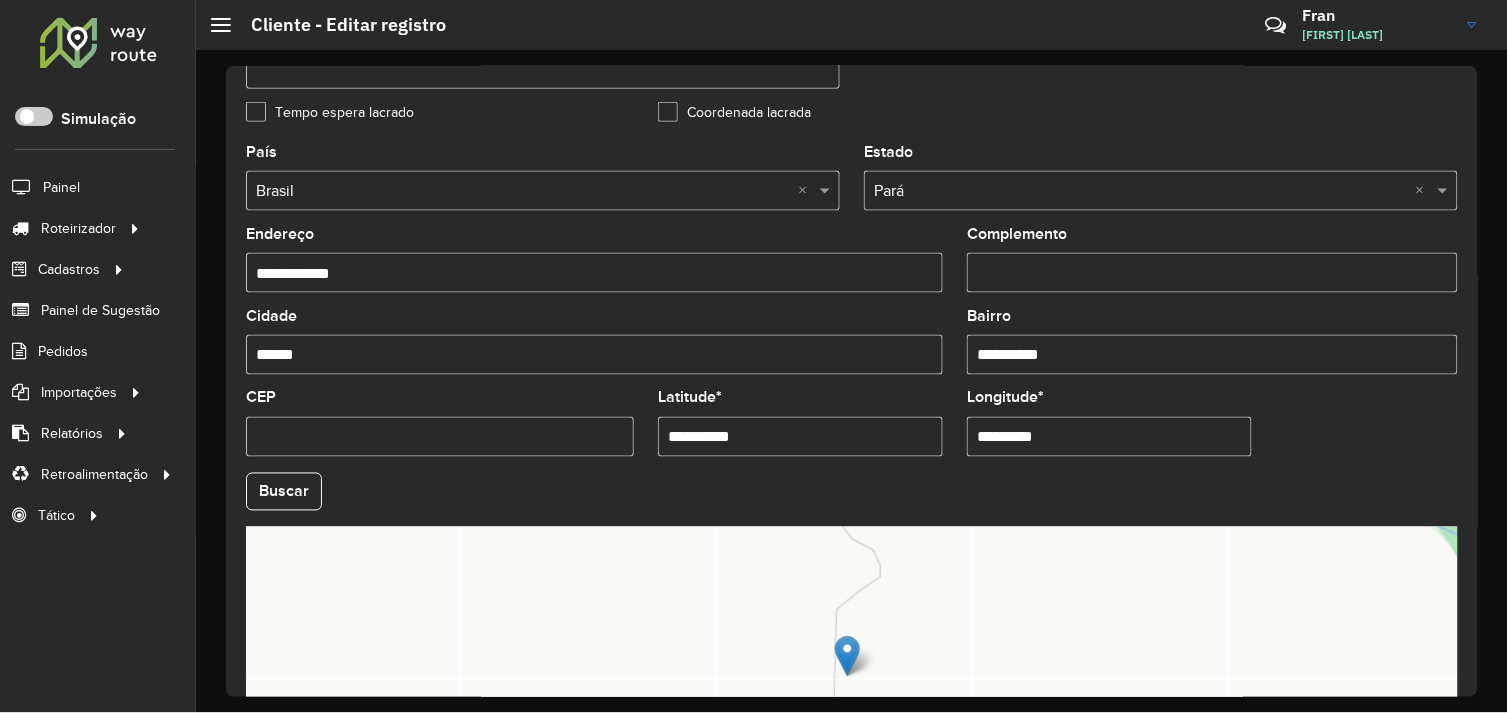 click on "**********" at bounding box center [800, 437] 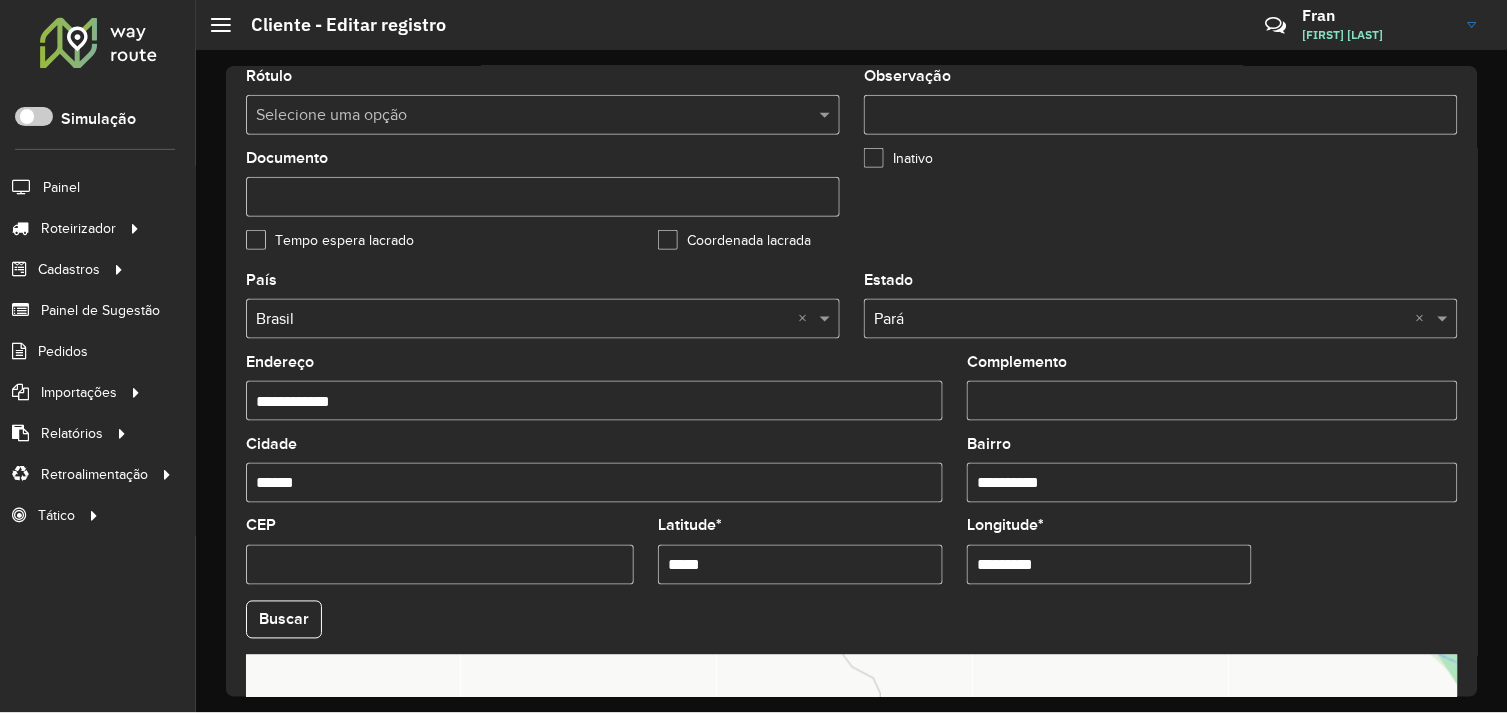 scroll, scrollTop: 444, scrollLeft: 0, axis: vertical 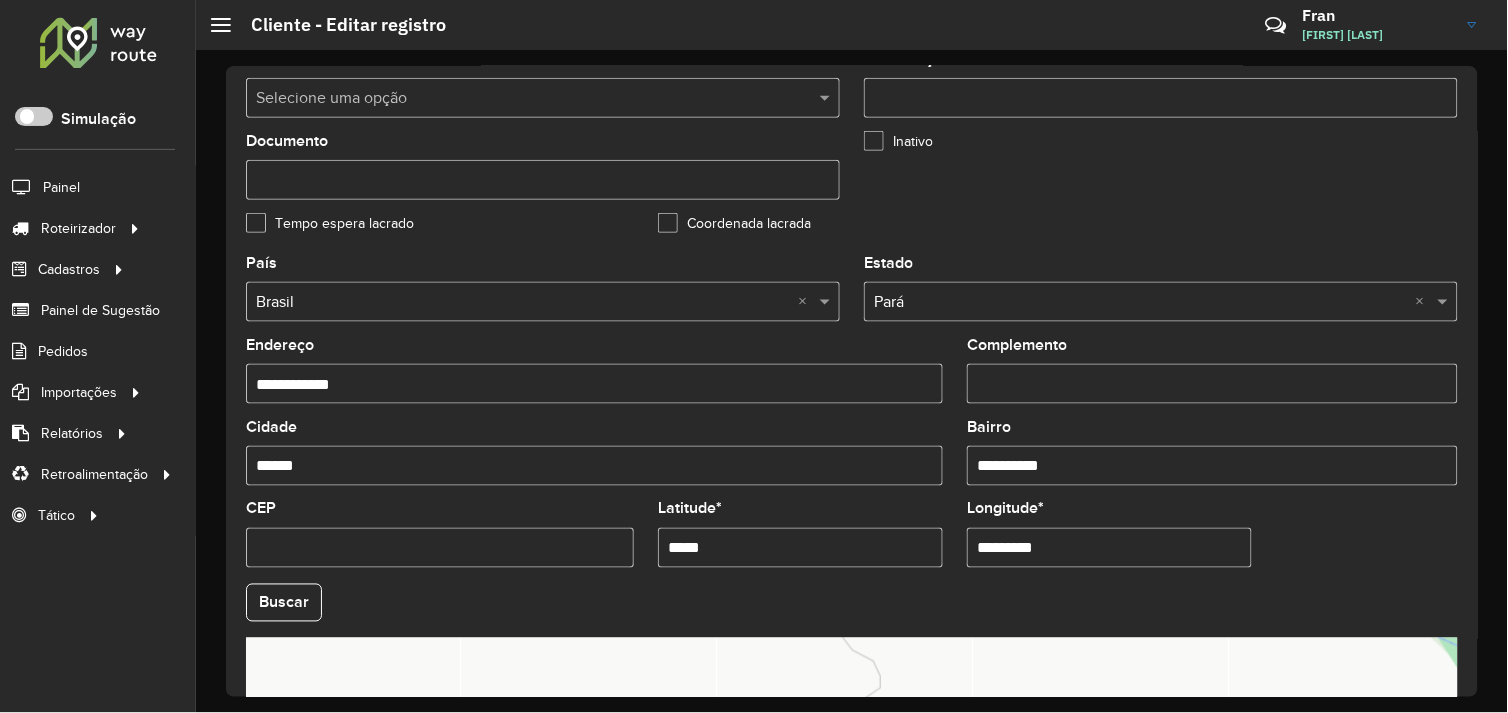 click on "*****" at bounding box center (800, 548) 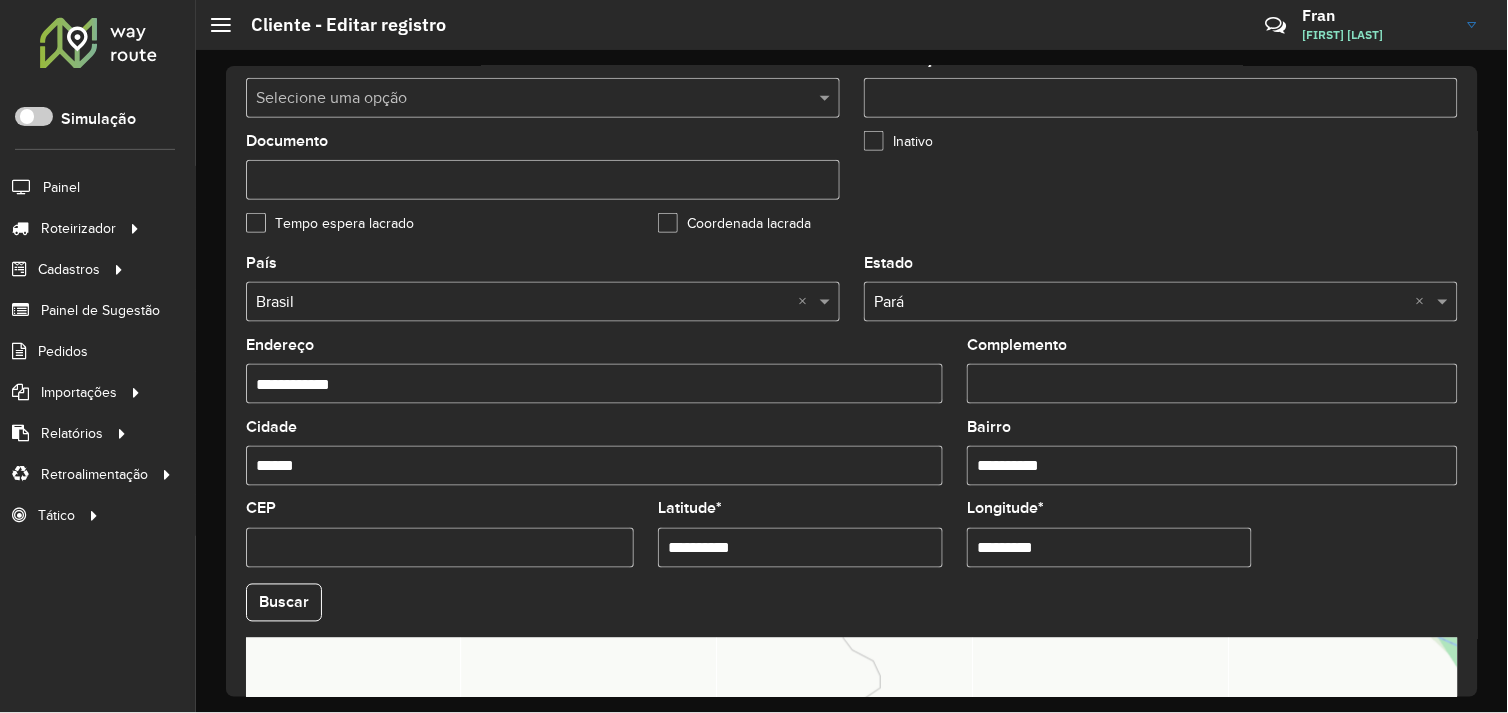 type on "**********" 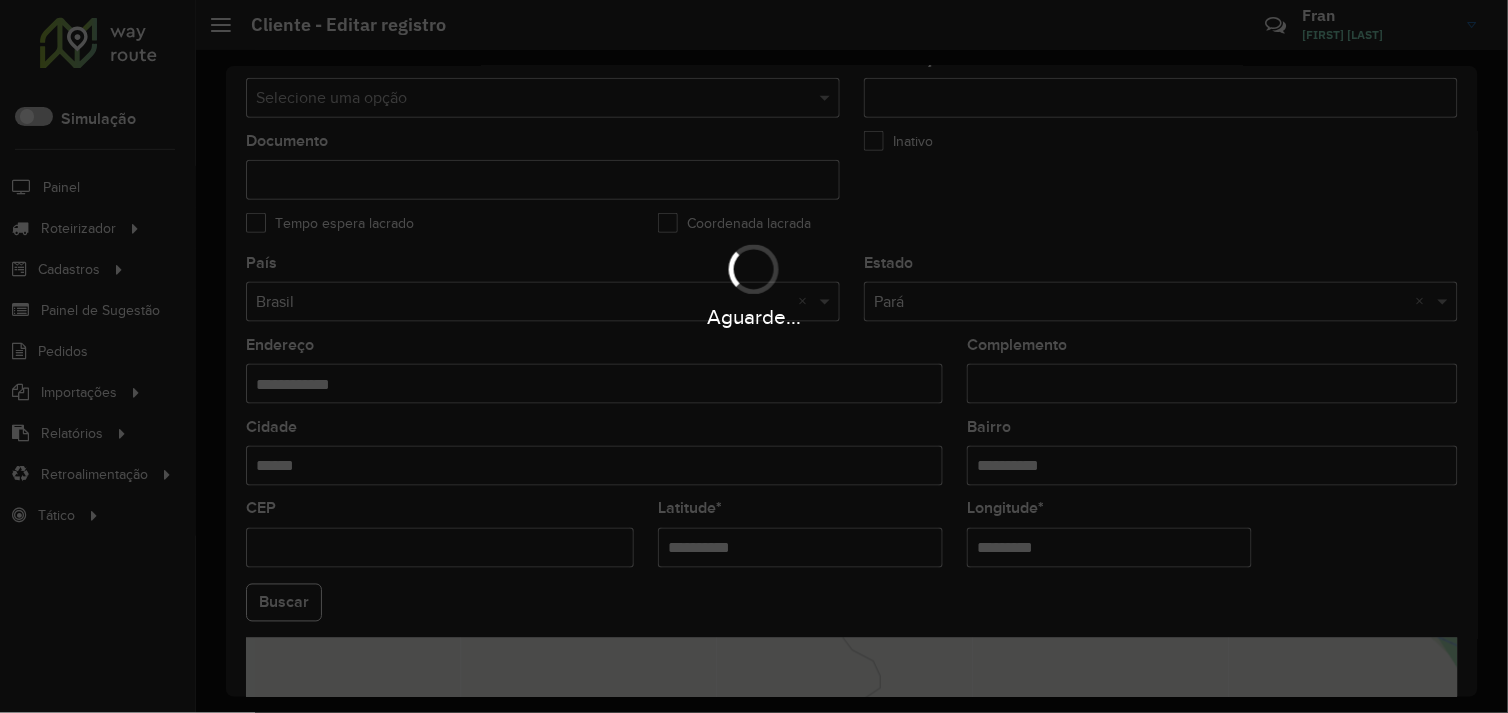 click on "Aguarde...  Pop-up bloqueado!  Seu navegador bloqueou automáticamente a abertura de uma nova janela.   Acesse as configurações e adicione o endereço do sistema a lista de permissão.   Fechar  Roteirizador AmbevTech Simulação Painel Roteirizador Entregas Vendas Cadastros Checkpoint Cliente Condição de pagamento Consulta de setores Depósito Disponibilidade de veículos Fator tipo de produto Grupo Rota Fator Tipo Produto Grupo de Depósito Grupo de rotas exclusiva Grupo de setores Jornada Layout integração Modelo Motorista Multi Depósito Painel de sugestão Parada Pedágio Perfil de Vendedor Ponto de apoio Ponto de apoio FAD Prioridade pedido Produto Restrição de Atendimento Planner Rodízio de placa Rota exclusiva FAD Rótulo Setor Setor Planner Tempo de parada de refeição Tipo de cliente Tipo de jornada Tipo de produto Tipo de veículo Tipo de veículo RN Transportadora Usuário Vendedor Veículo Painel de Sugestão Pedidos Importações Clientes Fator tipo produto Grade de atendimento Setor" at bounding box center [754, 356] 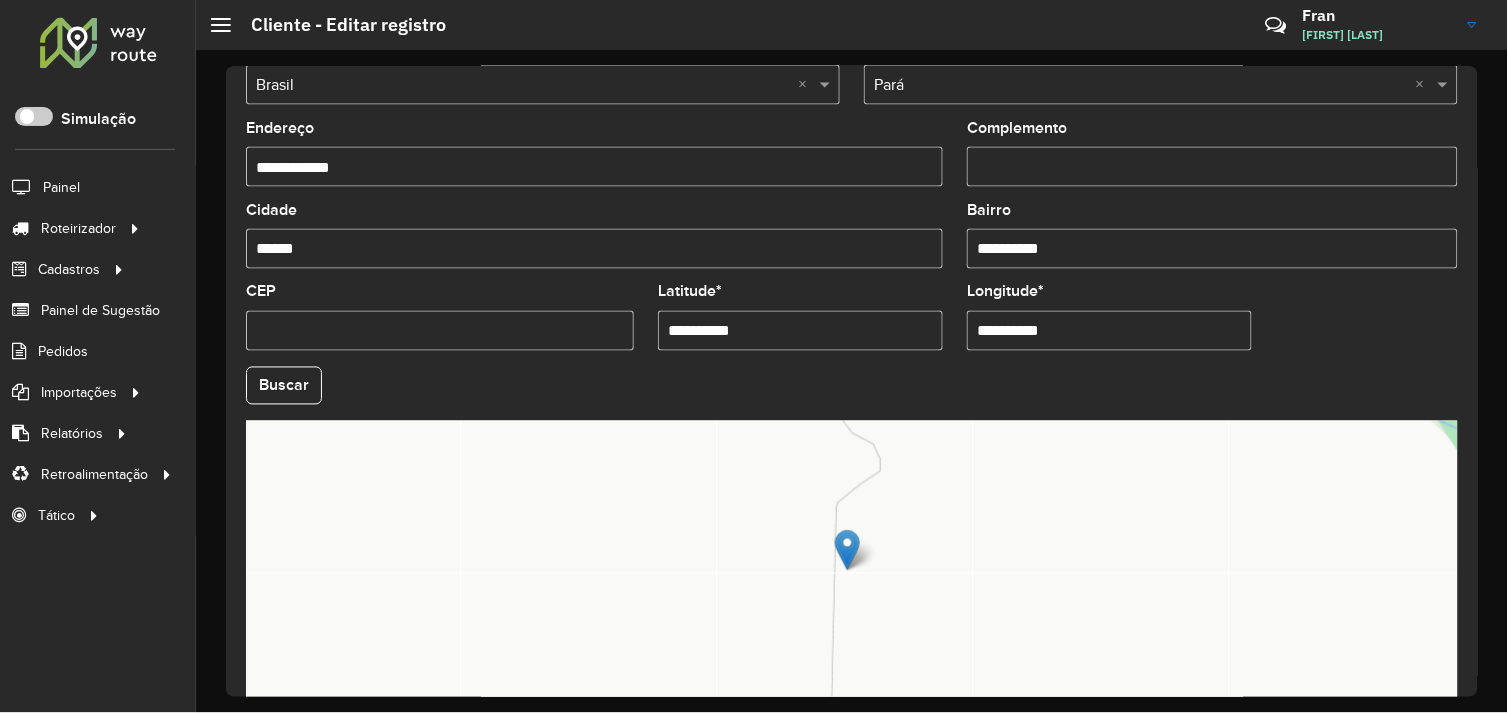scroll, scrollTop: 777, scrollLeft: 0, axis: vertical 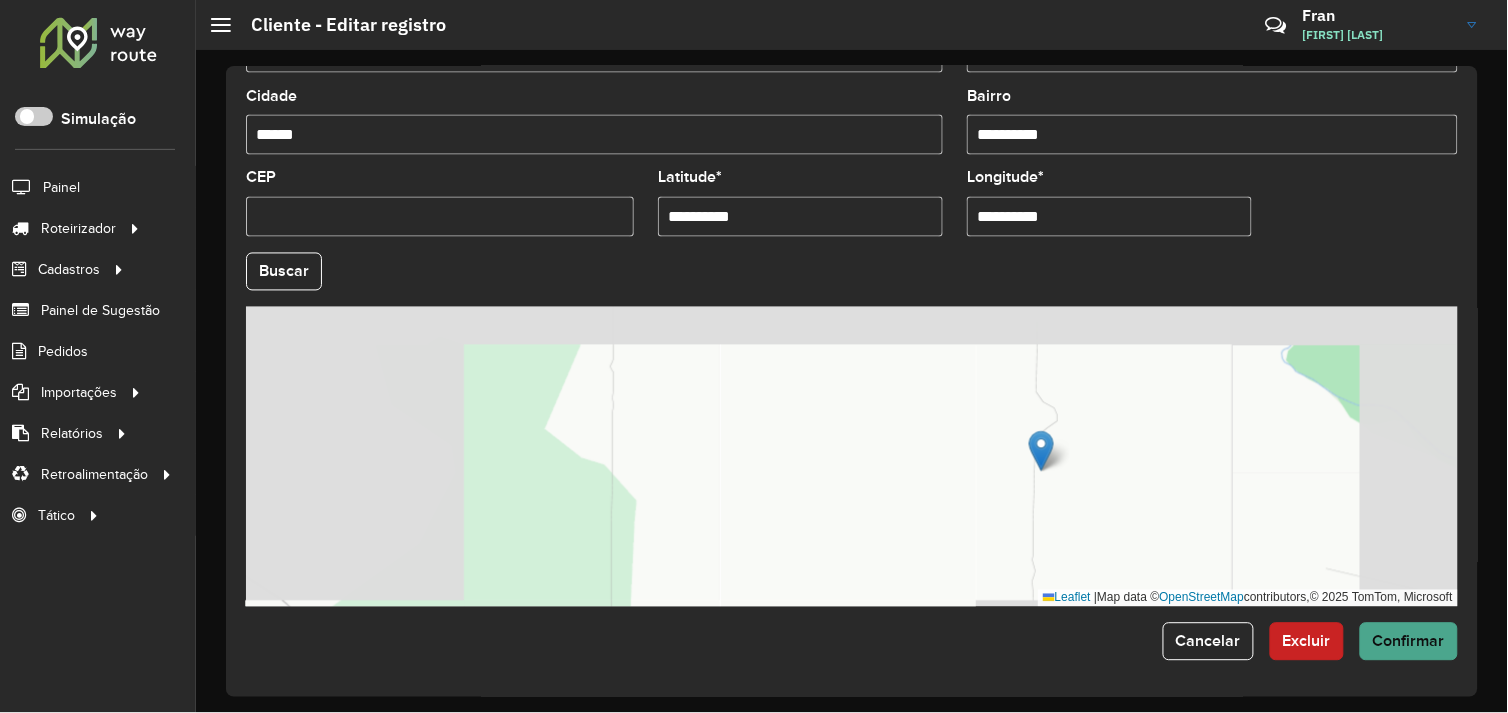 type on "**********" 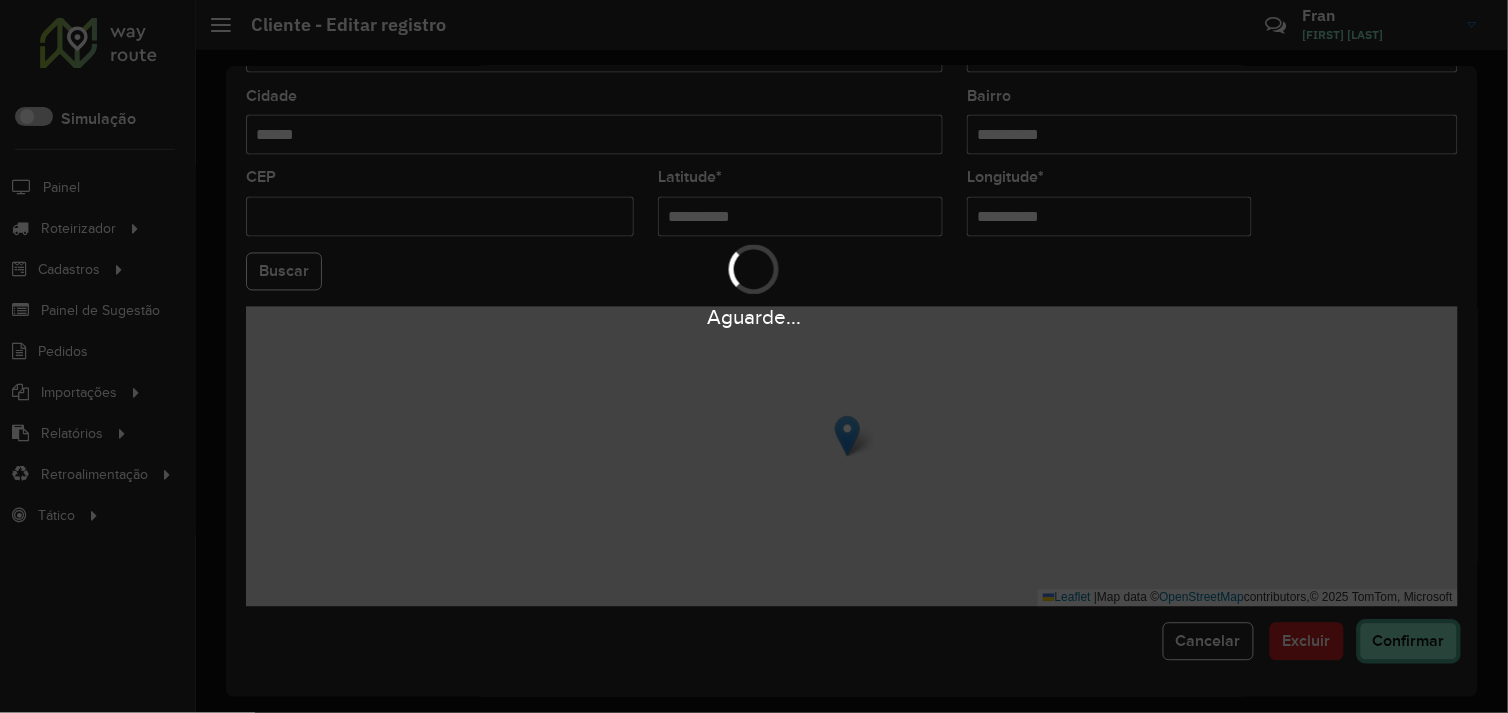 click on "Aguarde...  Pop-up bloqueado!  Seu navegador bloqueou automáticamente a abertura de uma nova janela.   Acesse as configurações e adicione o endereço do sistema a lista de permissão.   Fechar  Roteirizador AmbevTech Simulação Painel Roteirizador Entregas Vendas Cadastros Checkpoint Cliente Condição de pagamento Consulta de setores Depósito Disponibilidade de veículos Fator tipo de produto Grupo Rota Fator Tipo Produto Grupo de Depósito Grupo de rotas exclusiva Grupo de setores Jornada Layout integração Modelo Motorista Multi Depósito Painel de sugestão Parada Pedágio Perfil de Vendedor Ponto de apoio Ponto de apoio FAD Prioridade pedido Produto Restrição de Atendimento Planner Rodízio de placa Rota exclusiva FAD Rótulo Setor Setor Planner Tempo de parada de refeição Tipo de cliente Tipo de jornada Tipo de produto Tipo de veículo Tipo de veículo RN Transportadora Usuário Vendedor Veículo Painel de Sugestão Pedidos Importações Clientes Fator tipo produto Grade de atendimento Setor" at bounding box center (754, 356) 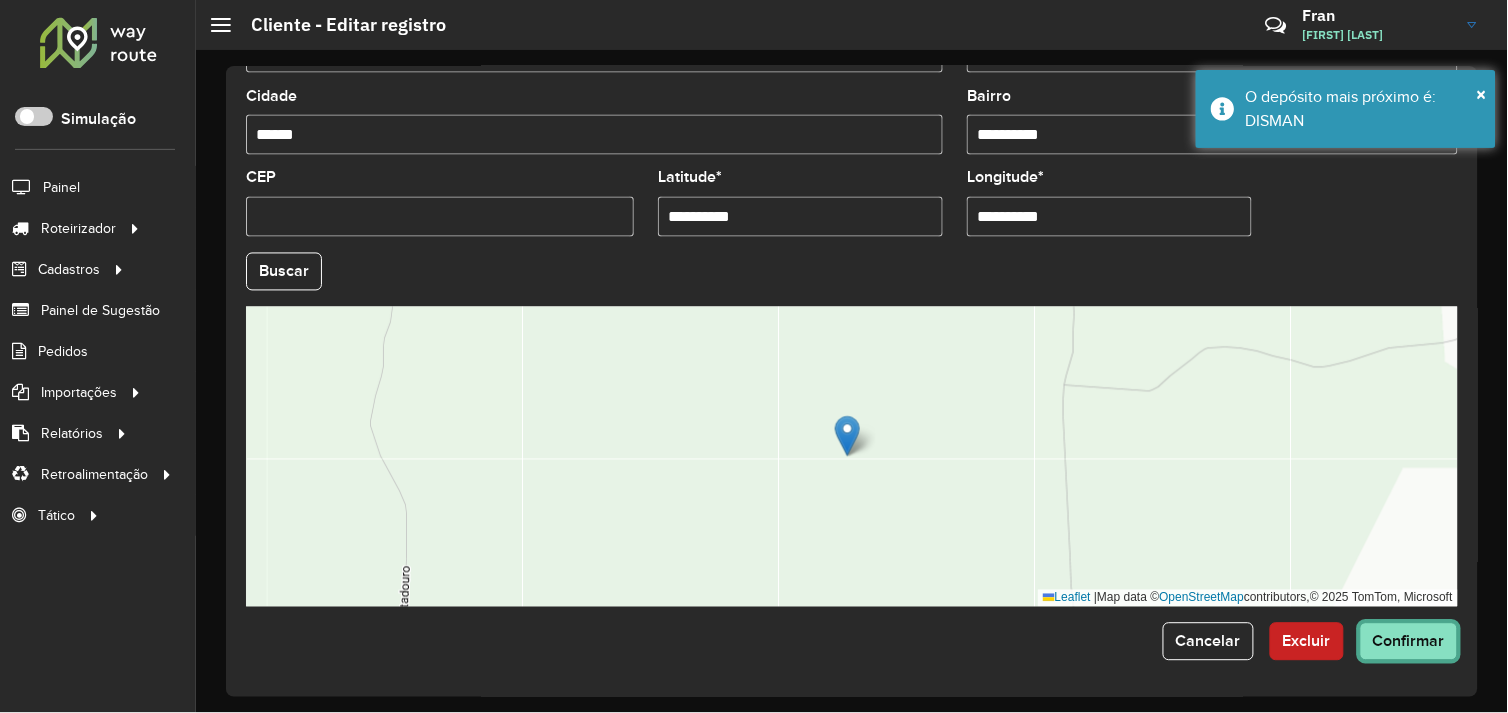 click on "Confirmar" 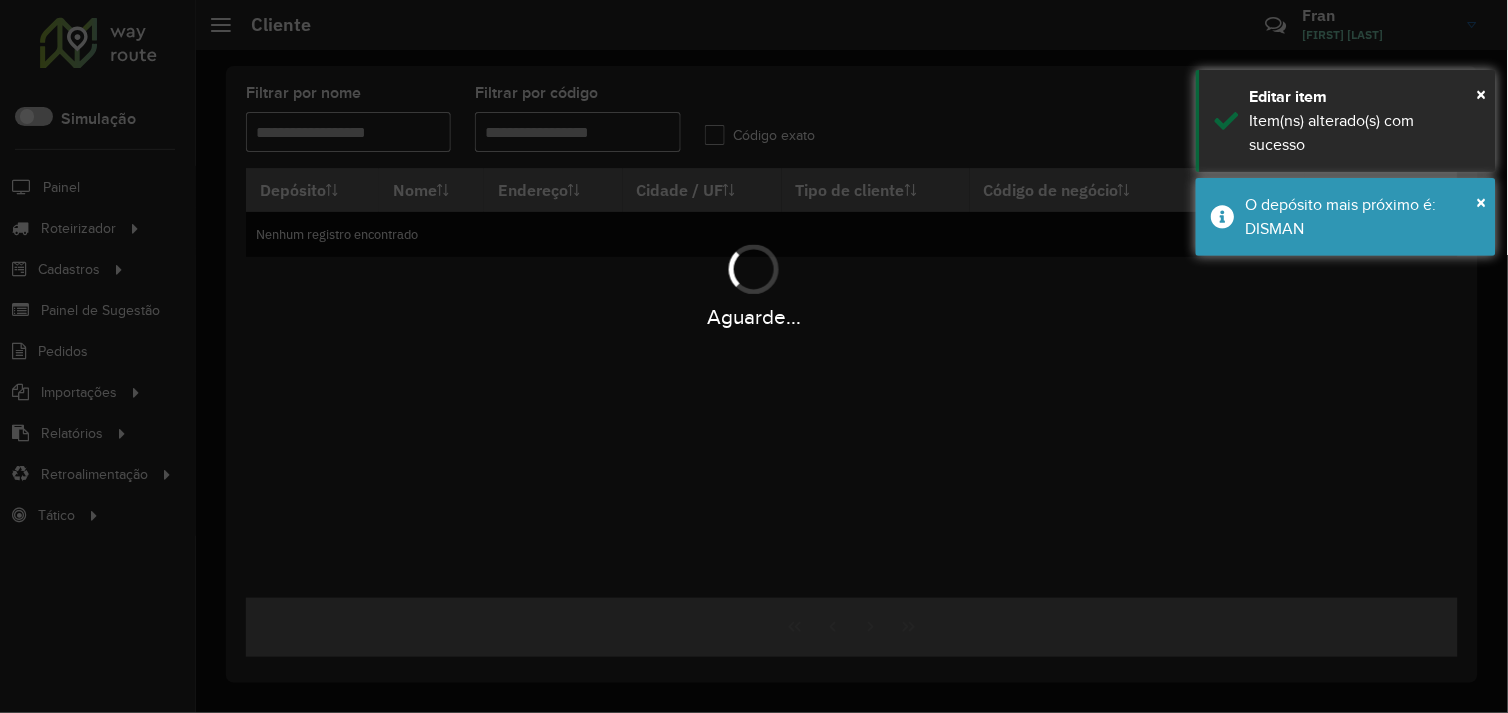 type on "*****" 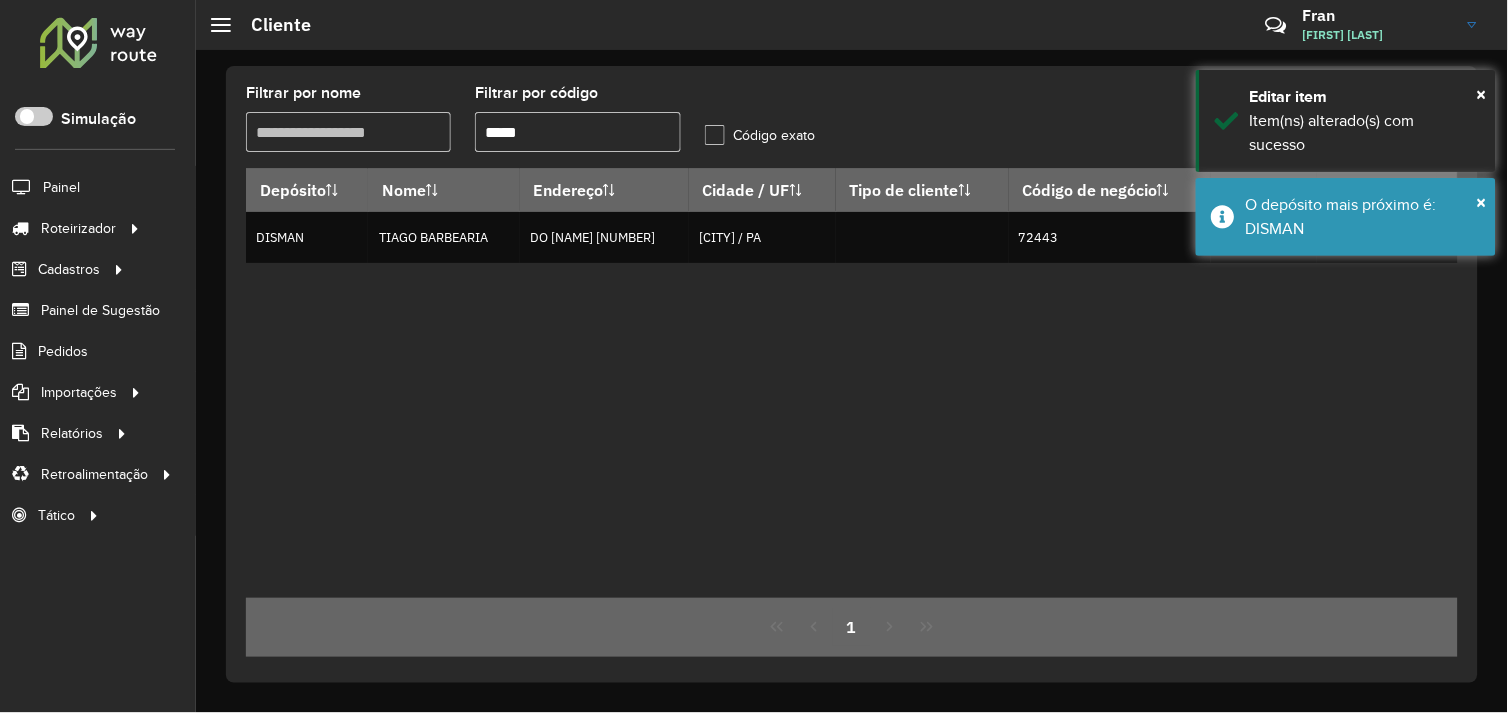 drag, startPoint x: 486, startPoint y: 134, endPoint x: 468, endPoint y: 134, distance: 18 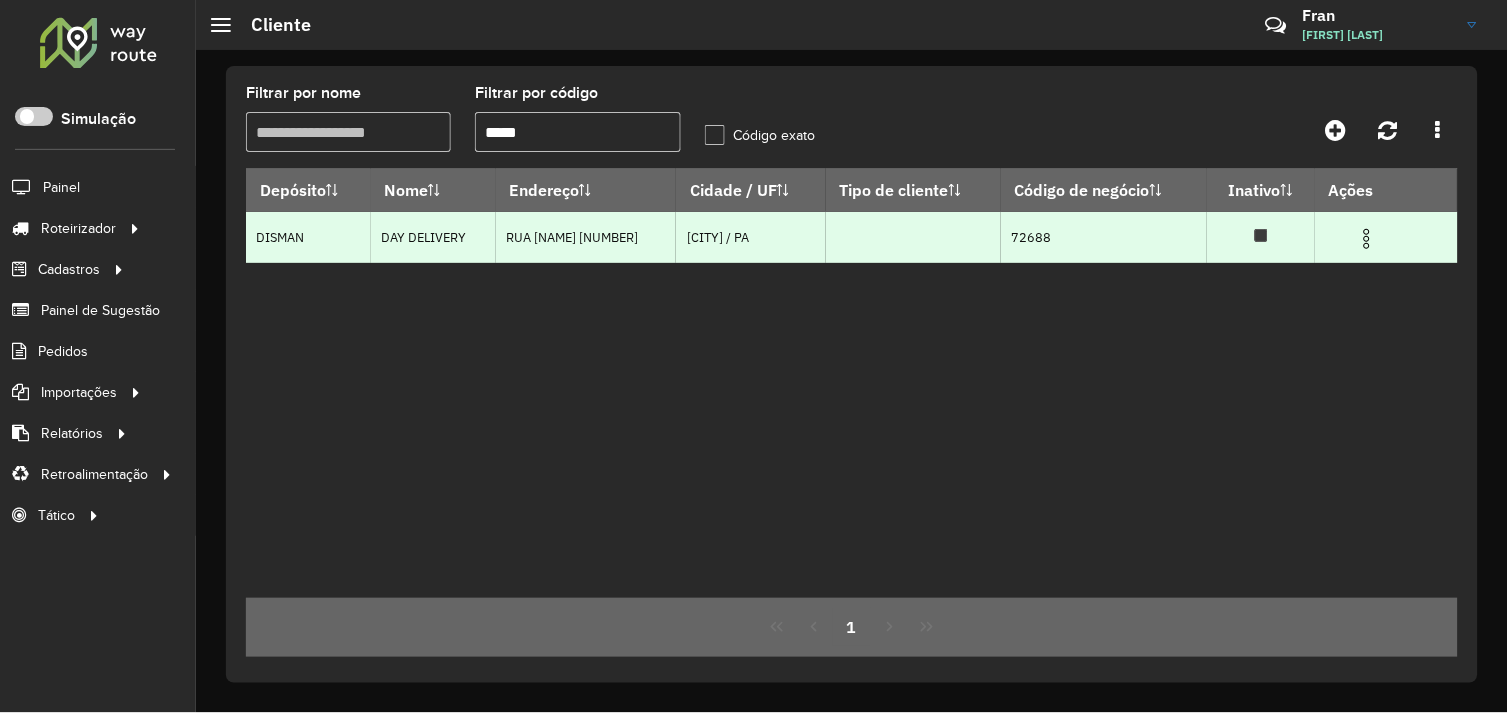 type on "*****" 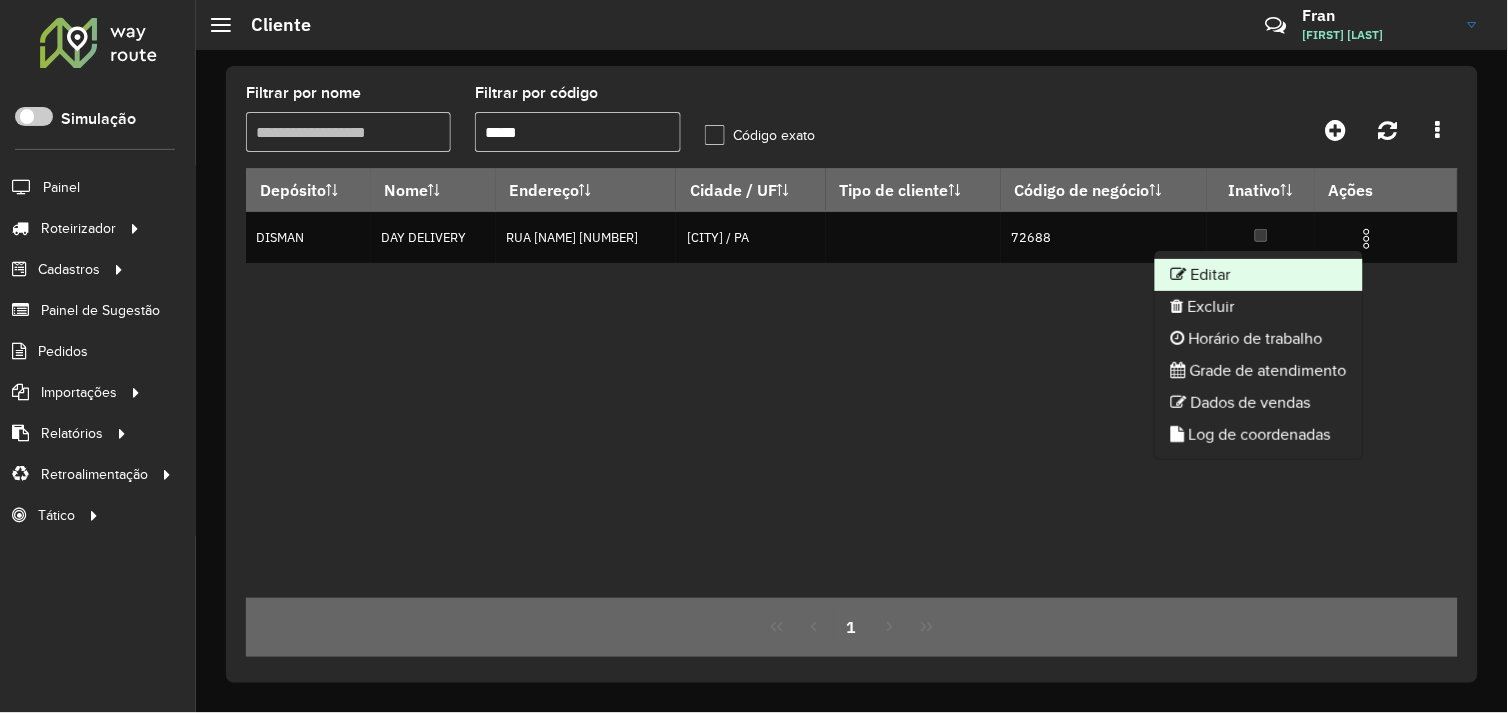 click on "Editar" 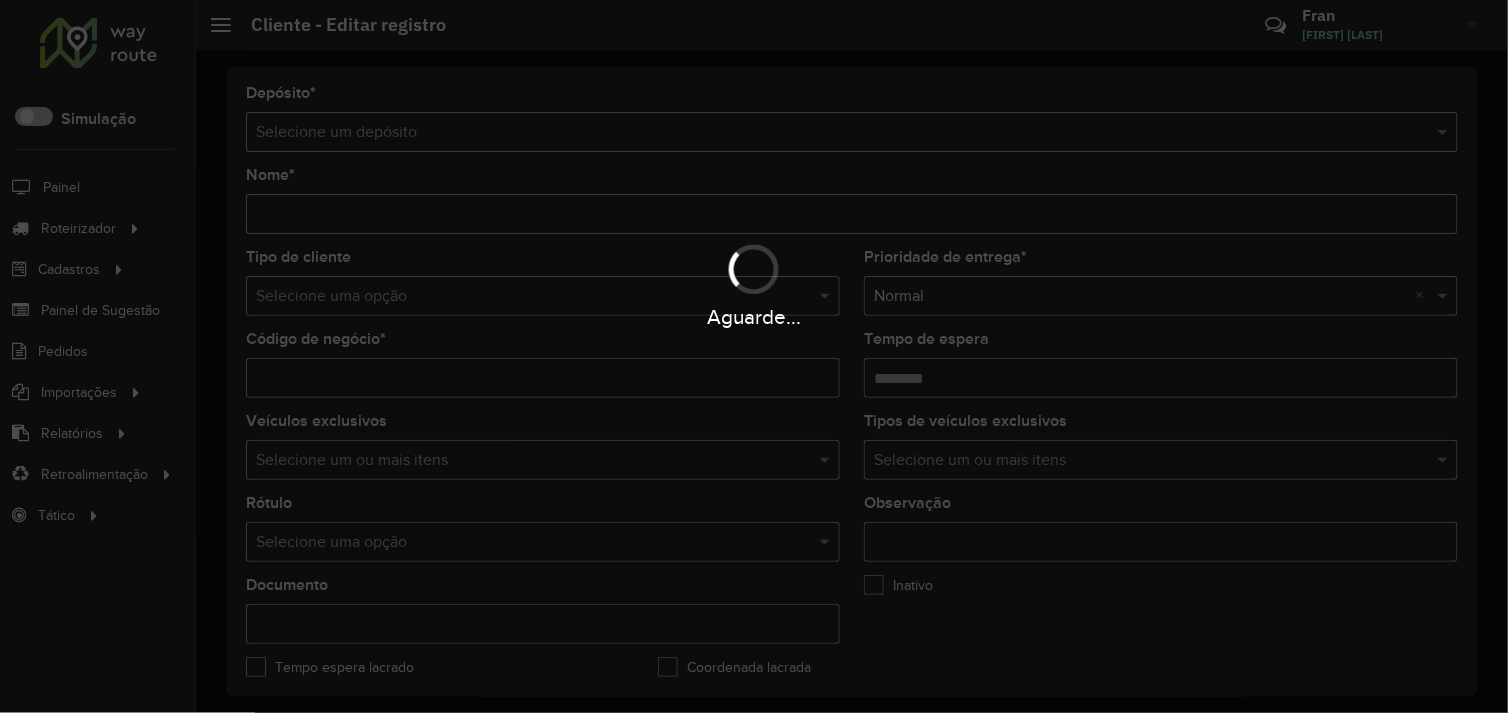 type on "**********" 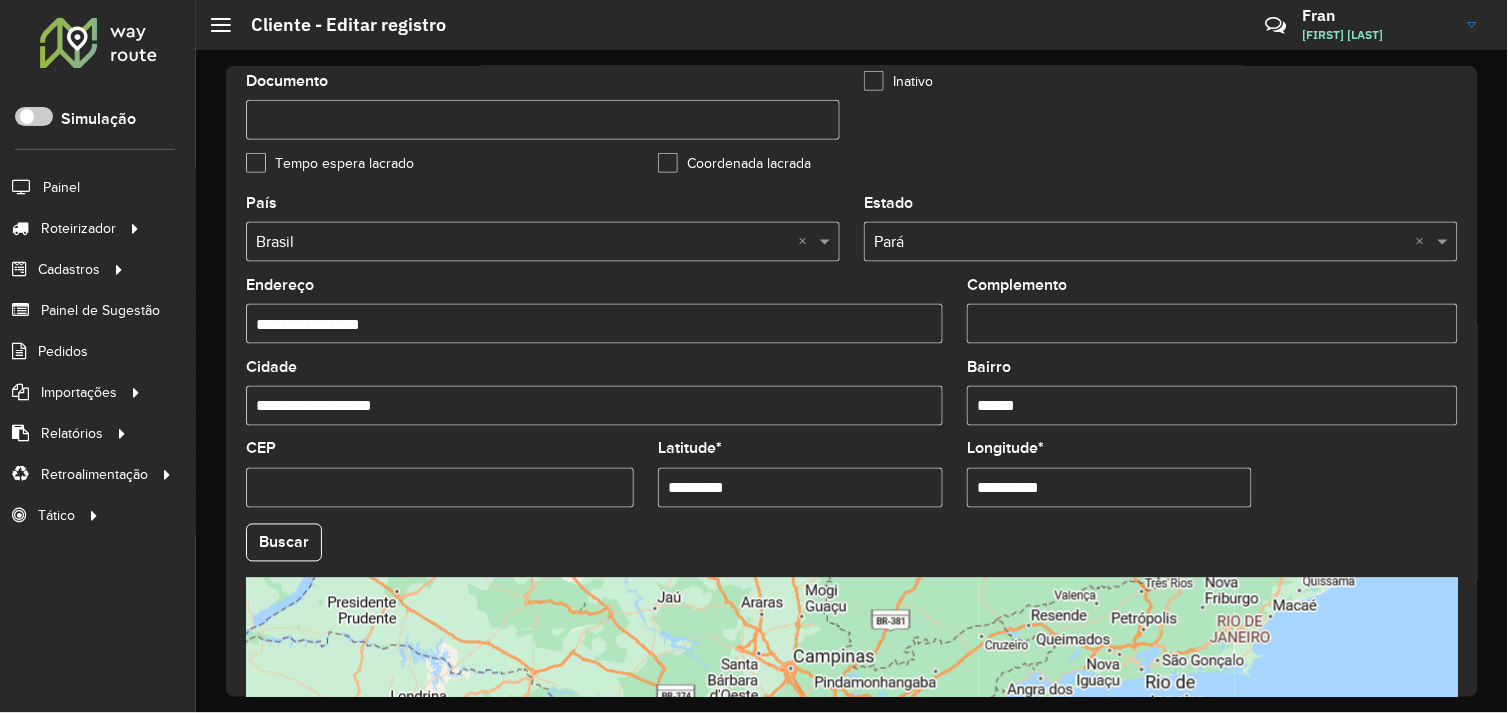 scroll, scrollTop: 555, scrollLeft: 0, axis: vertical 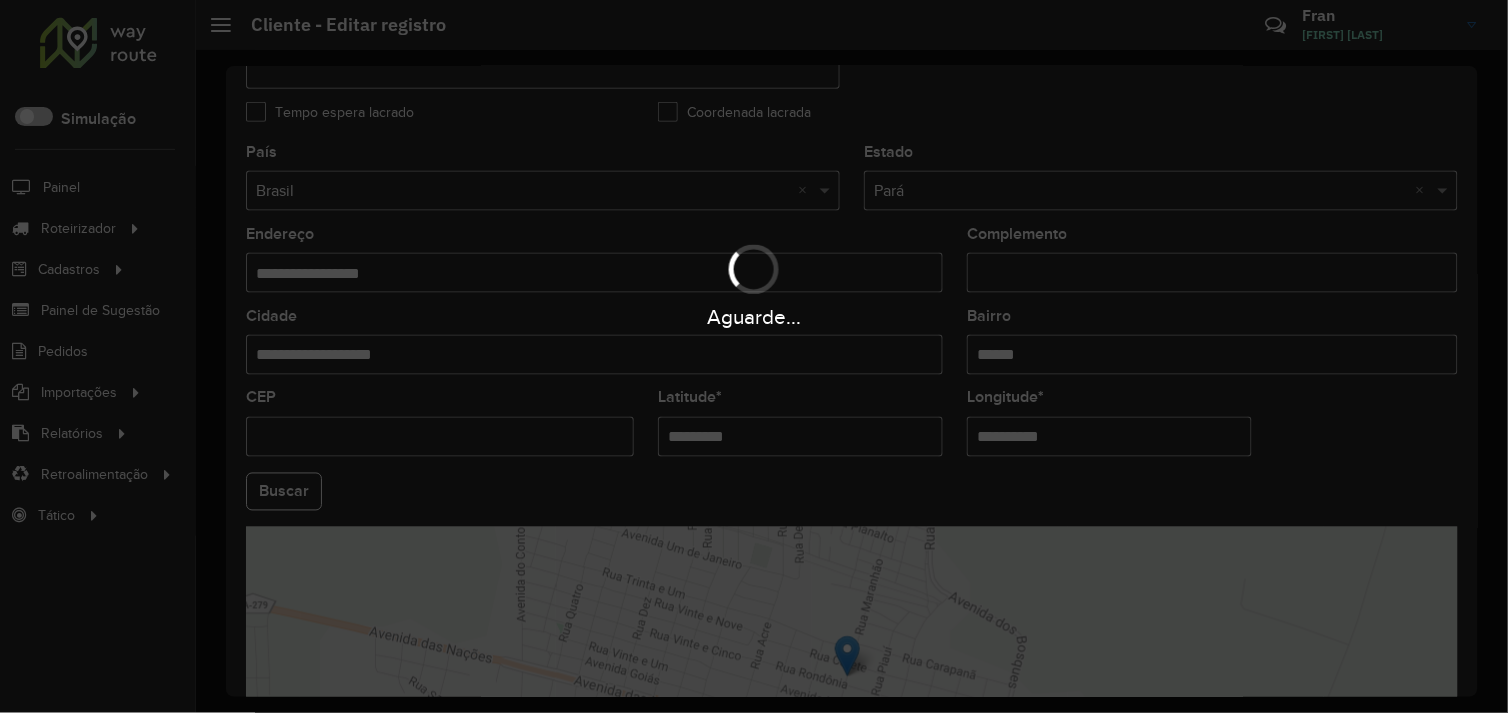 click on "Aguarde..." at bounding box center [754, 356] 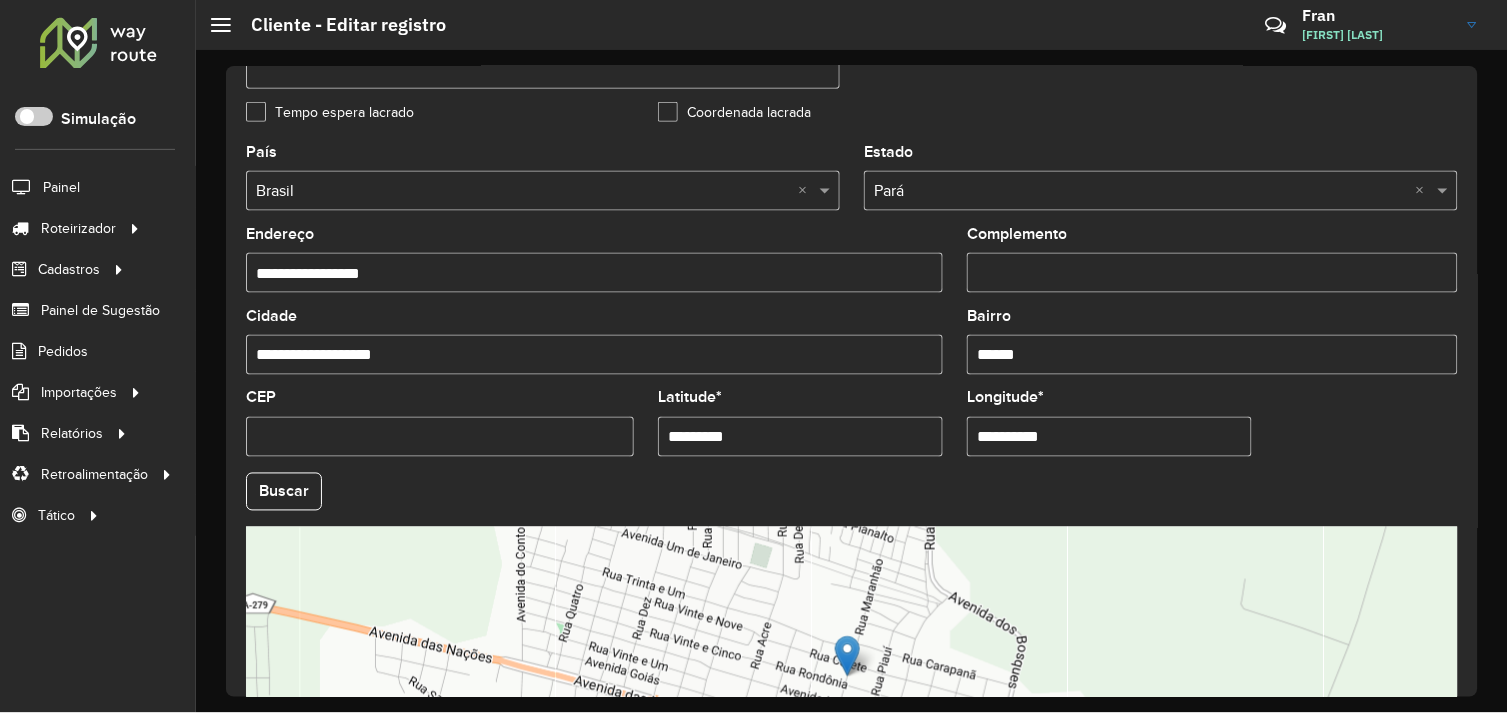 click on "*********" at bounding box center [800, 437] 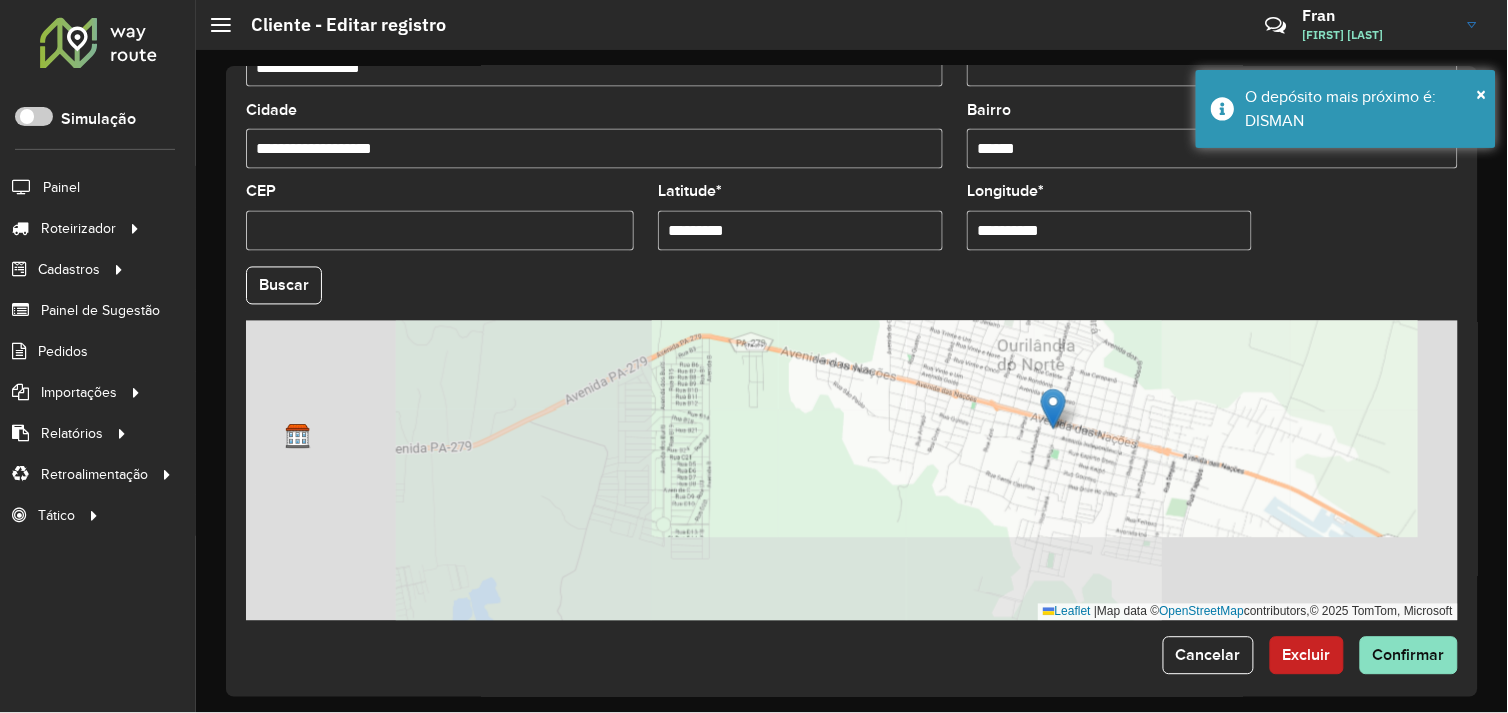 scroll, scrollTop: 778, scrollLeft: 0, axis: vertical 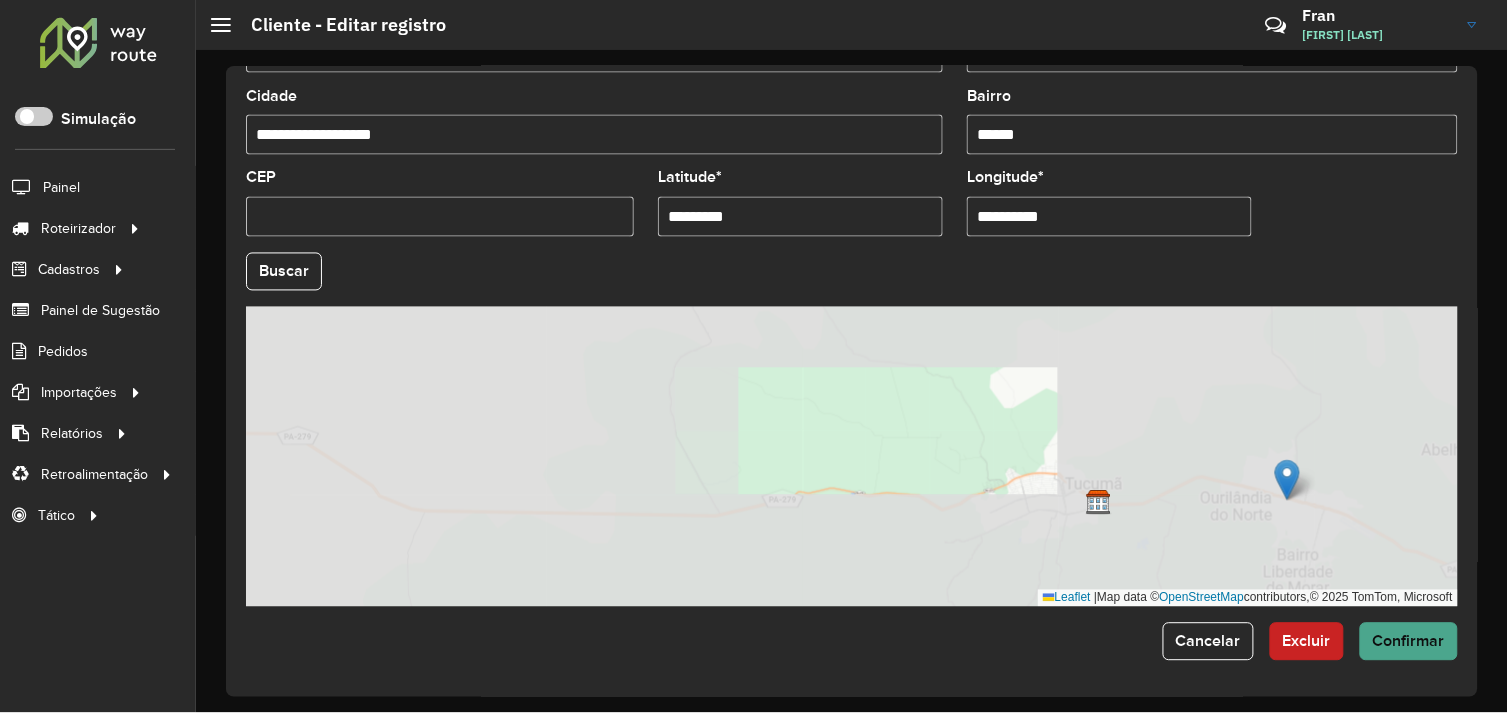 type on "**********" 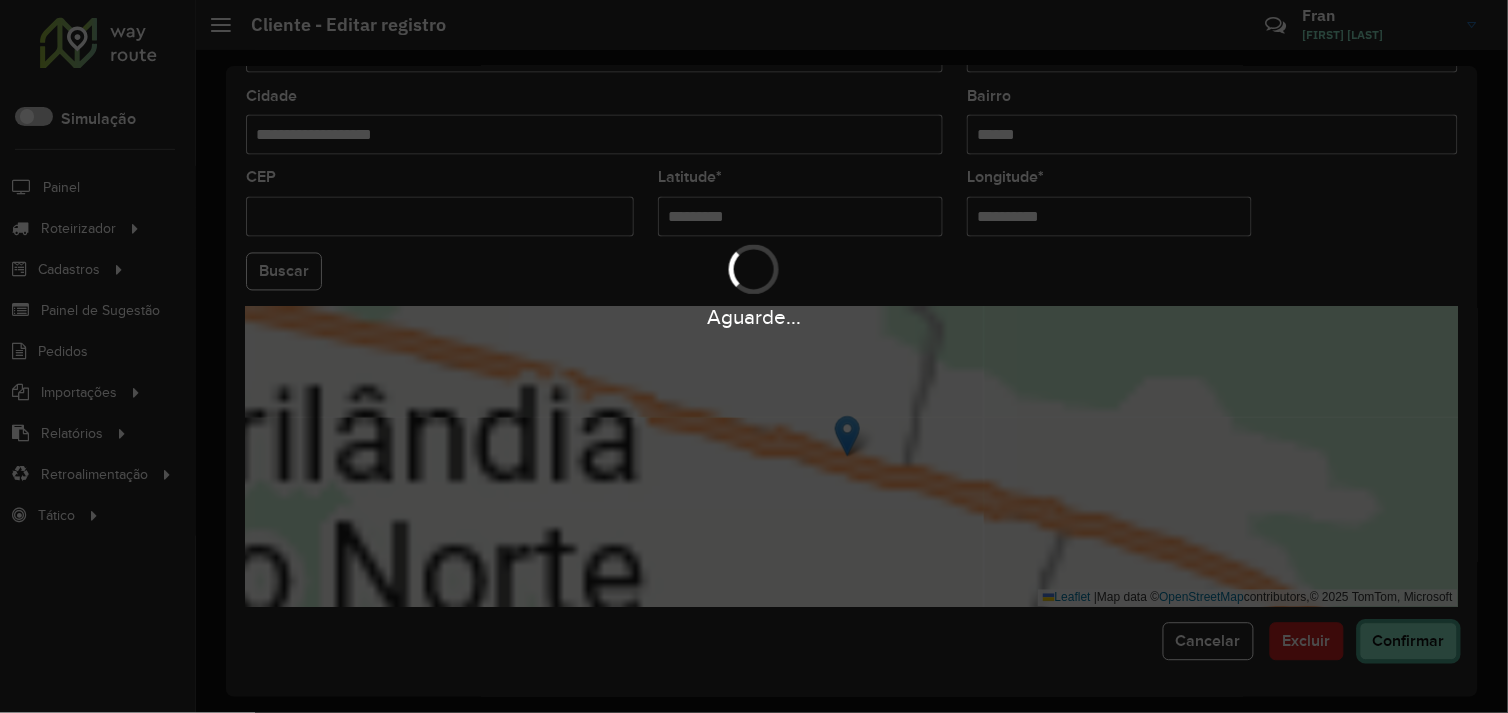 click on "Aguarde...  Pop-up bloqueado!  Seu navegador bloqueou automáticamente a abertura de uma nova janela.   Acesse as configurações e adicione o endereço do sistema a lista de permissão.   Fechar  Roteirizador AmbevTech Simulação Painel Roteirizador Entregas Vendas Cadastros Checkpoint Cliente Condição de pagamento Consulta de setores Depósito Disponibilidade de veículos Fator tipo de produto Grupo Rota Fator Tipo Produto Grupo de Depósito Grupo de rotas exclusiva Grupo de setores Jornada Layout integração Modelo Motorista Multi Depósito Painel de sugestão Parada Pedágio Perfil de Vendedor Ponto de apoio Ponto de apoio FAD Prioridade pedido Produto Restrição de Atendimento Planner Rodízio de placa Rota exclusiva FAD Rótulo Setor Setor Planner Tempo de parada de refeição Tipo de cliente Tipo de jornada Tipo de produto Tipo de veículo Tipo de veículo RN Transportadora Usuário Vendedor Veículo Painel de Sugestão Pedidos Importações Clientes Fator tipo produto Grade de atendimento Setor" at bounding box center [754, 356] 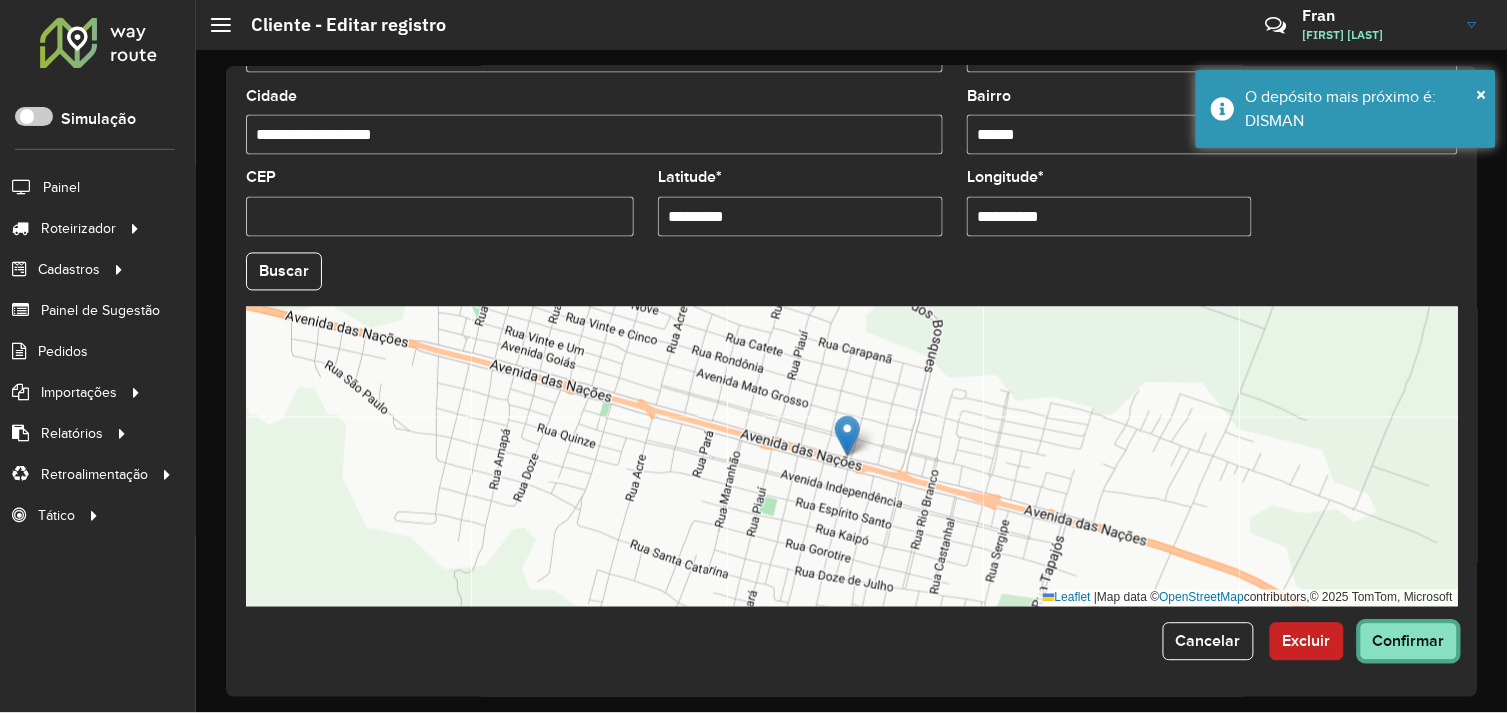 click on "Confirmar" 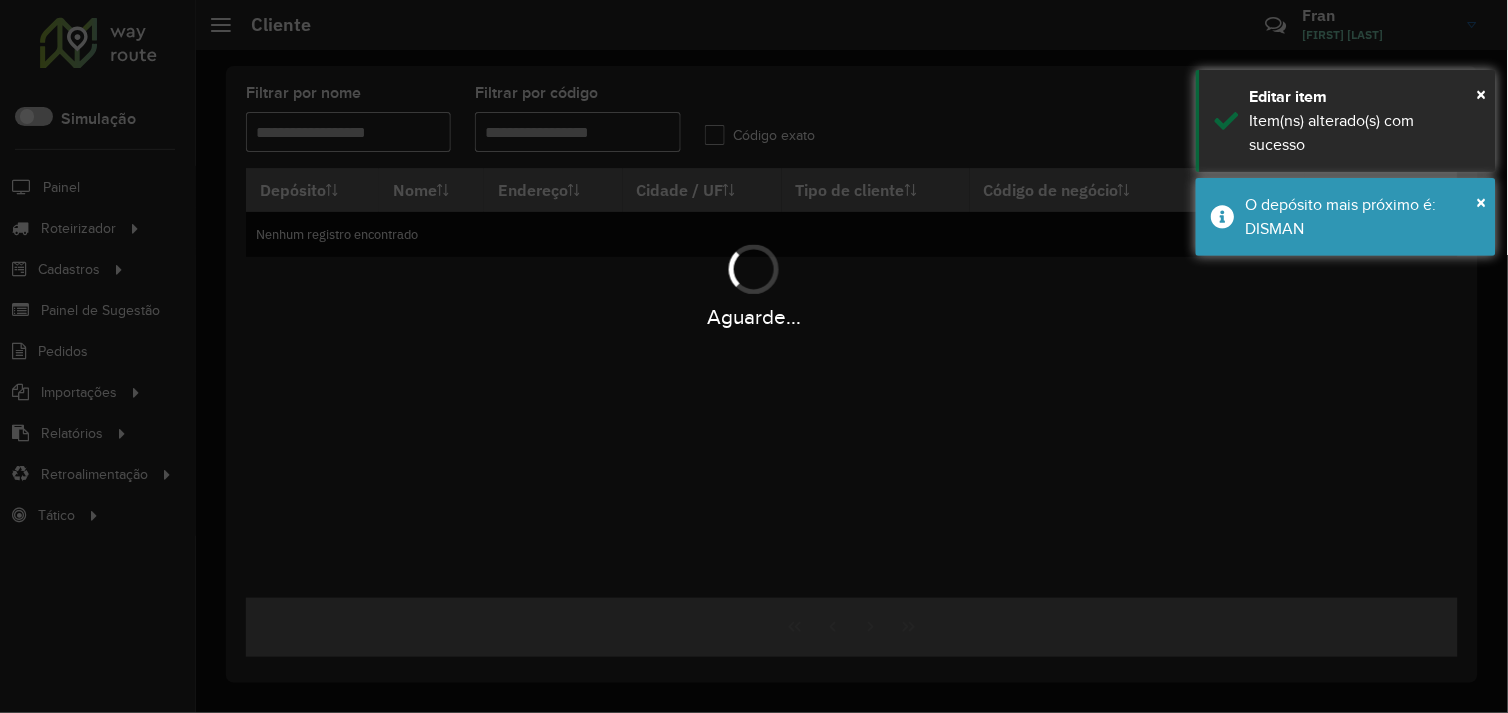 type on "*****" 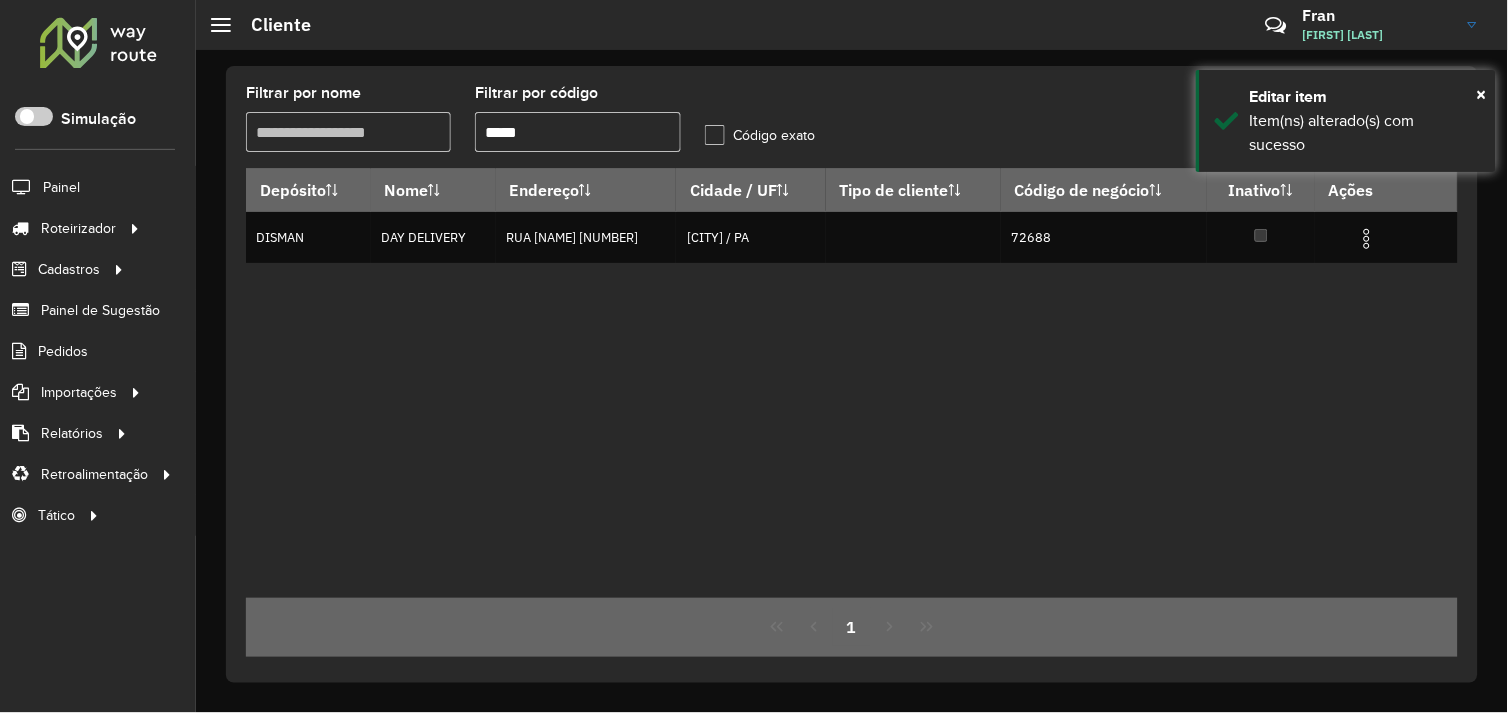 click on "Depósito   Nome   Endereço   Cidade / UF   Tipo de cliente   Código de negócio   Inativo   Ações   DISMAN   DAY DELIVERY   RUA [NAME] [NUMBER]  [CITY] / PA      [NUMBER]" at bounding box center (852, 383) 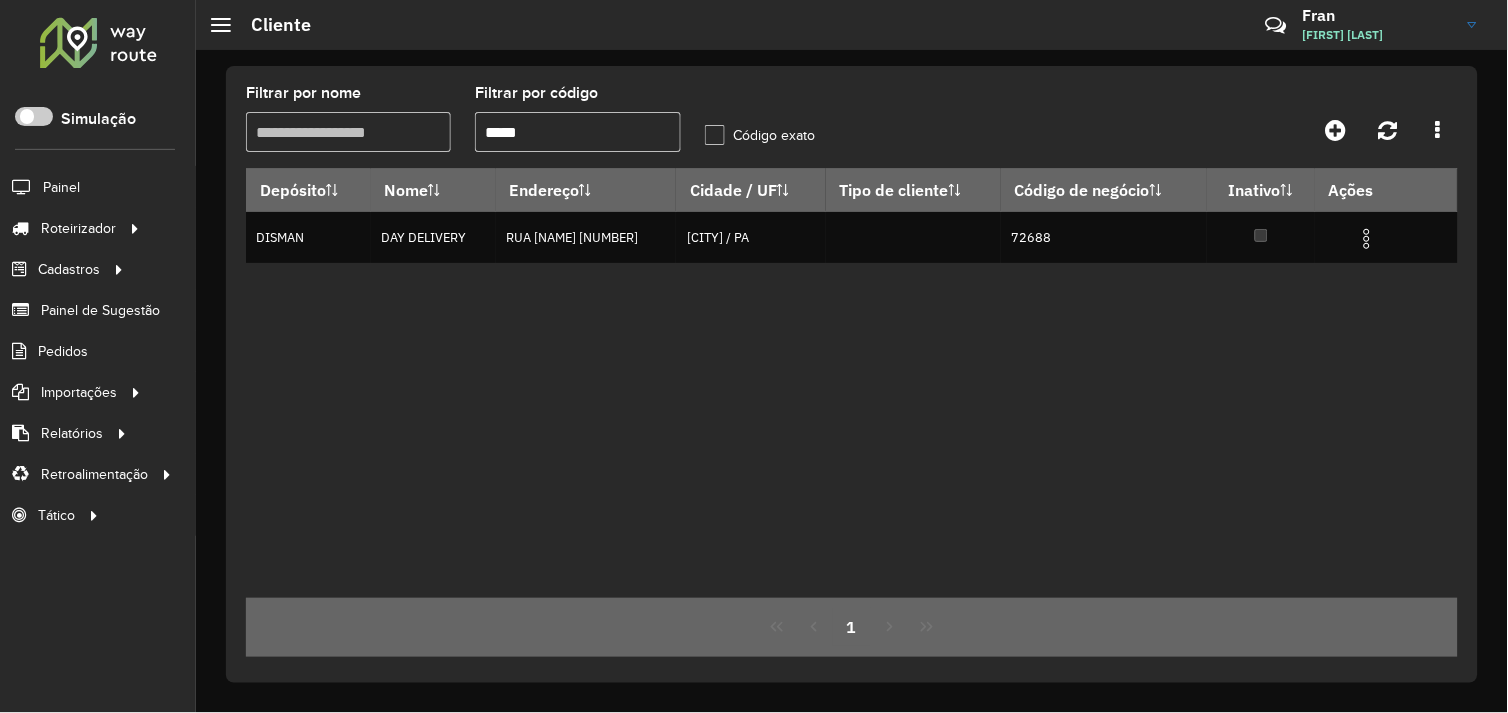 click on "Filtrar por nome   Filtrar por código  *****  Código exato   Depósito   Nome   Endereço   Cidade / UF   Tipo de cliente   Código de negócio   Inativo   Ações   DISMAN   DAY DELIVERY   RUA [NAME] [NUMBER]  [CITY] / PA      [NUMBER]   1" 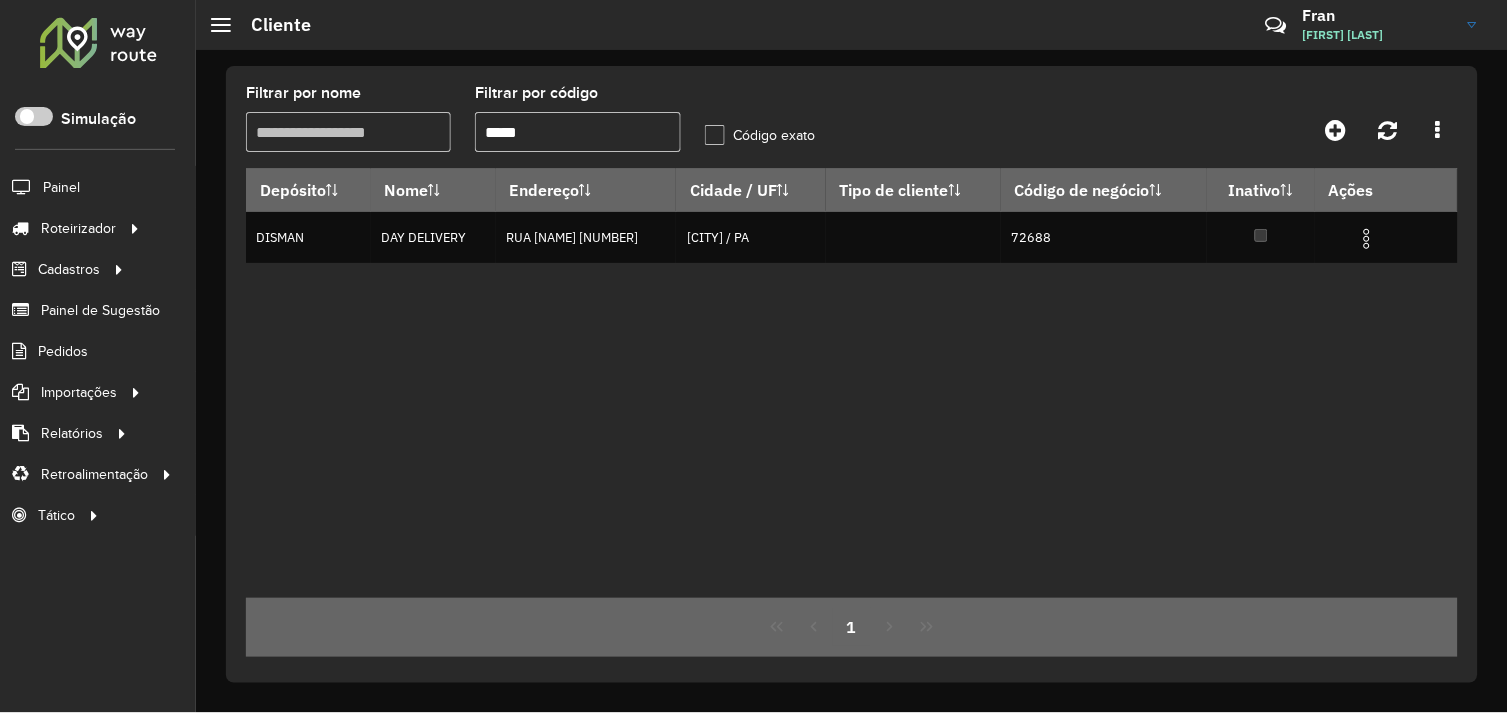 click on "Depósito   Nome   Endereço   Cidade / UF   Tipo de cliente   Código de negócio   Inativo   Ações   DISMAN   DAY DELIVERY   RUA [NAME] [NUMBER]  [CITY] / PA      [NUMBER]" at bounding box center (852, 383) 